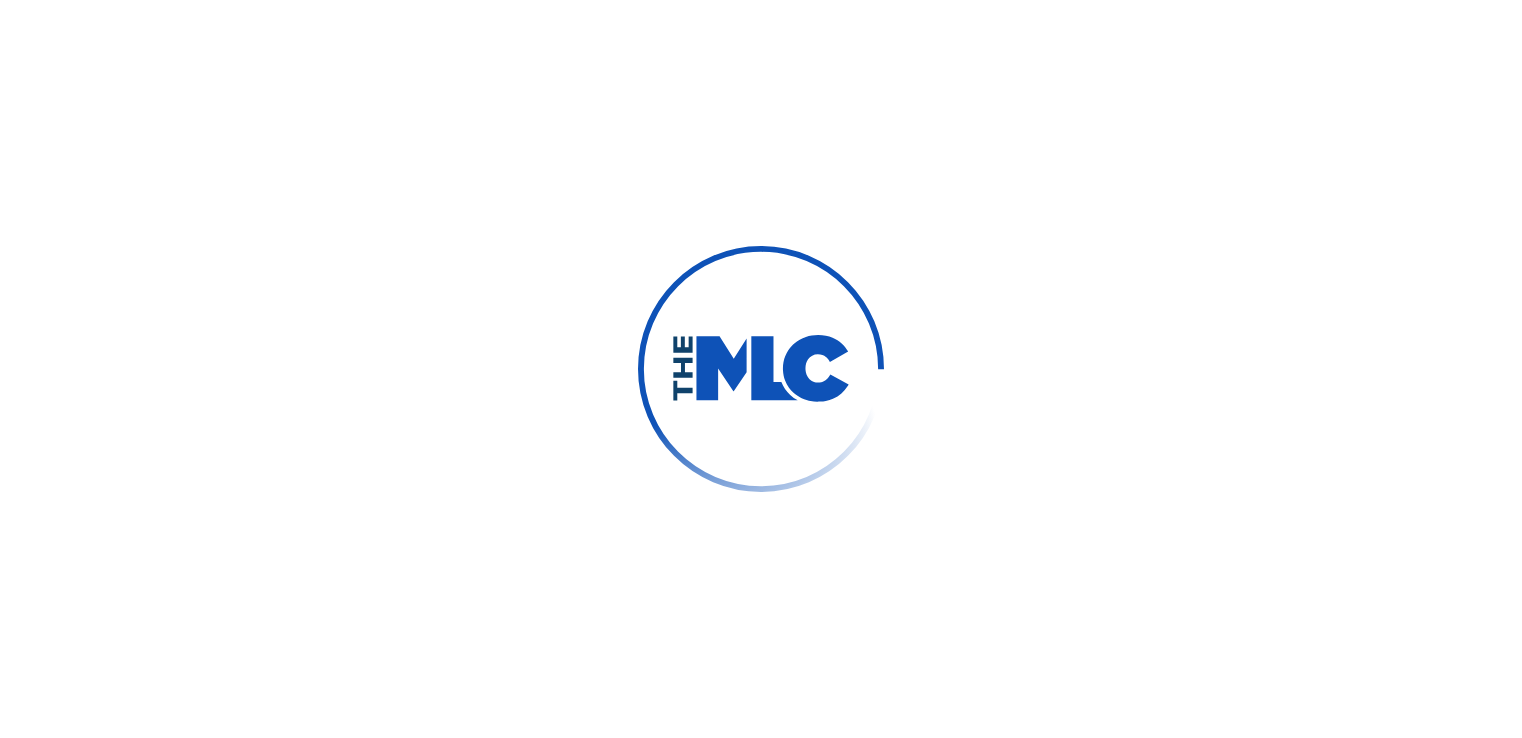 scroll, scrollTop: 0, scrollLeft: 0, axis: both 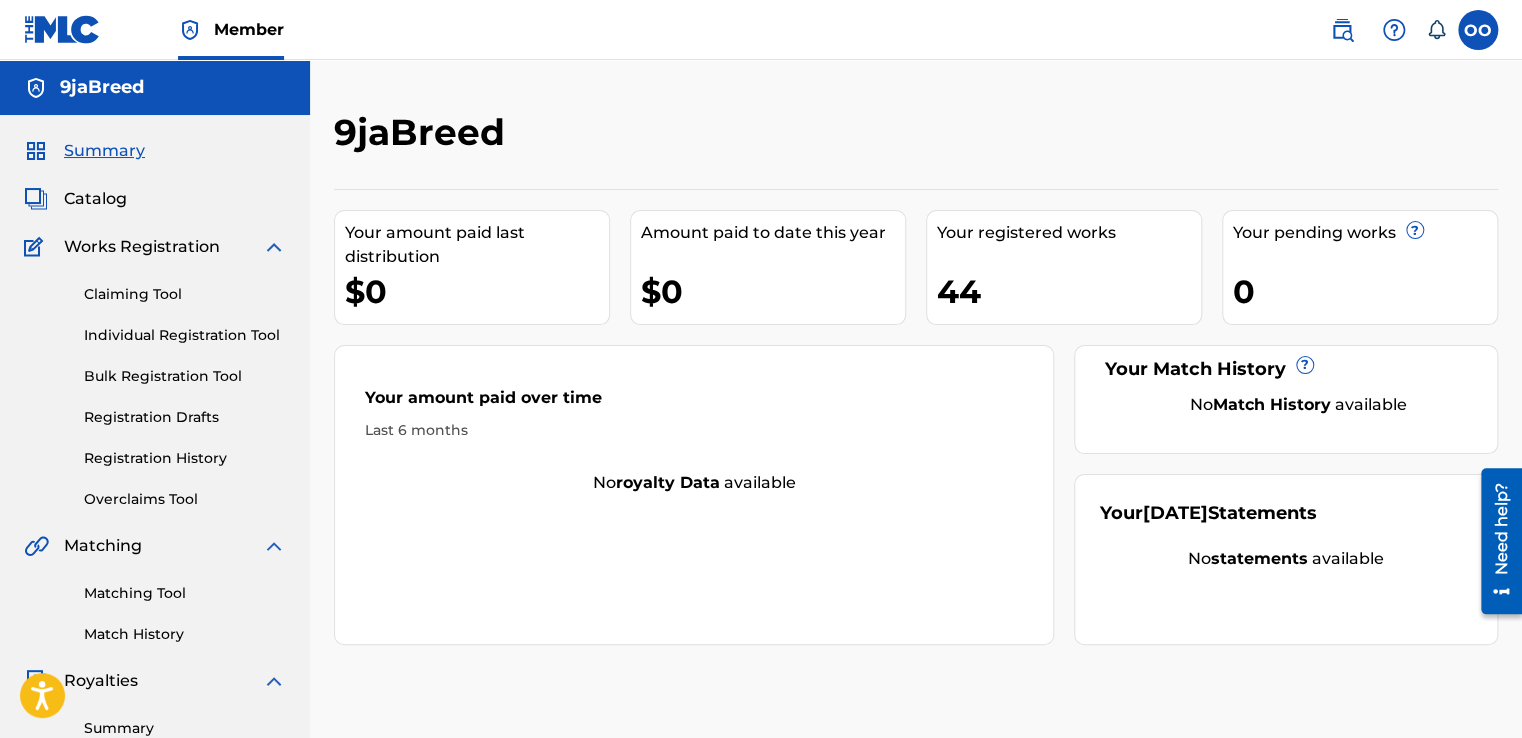 click on "Claiming Tool" at bounding box center [185, 294] 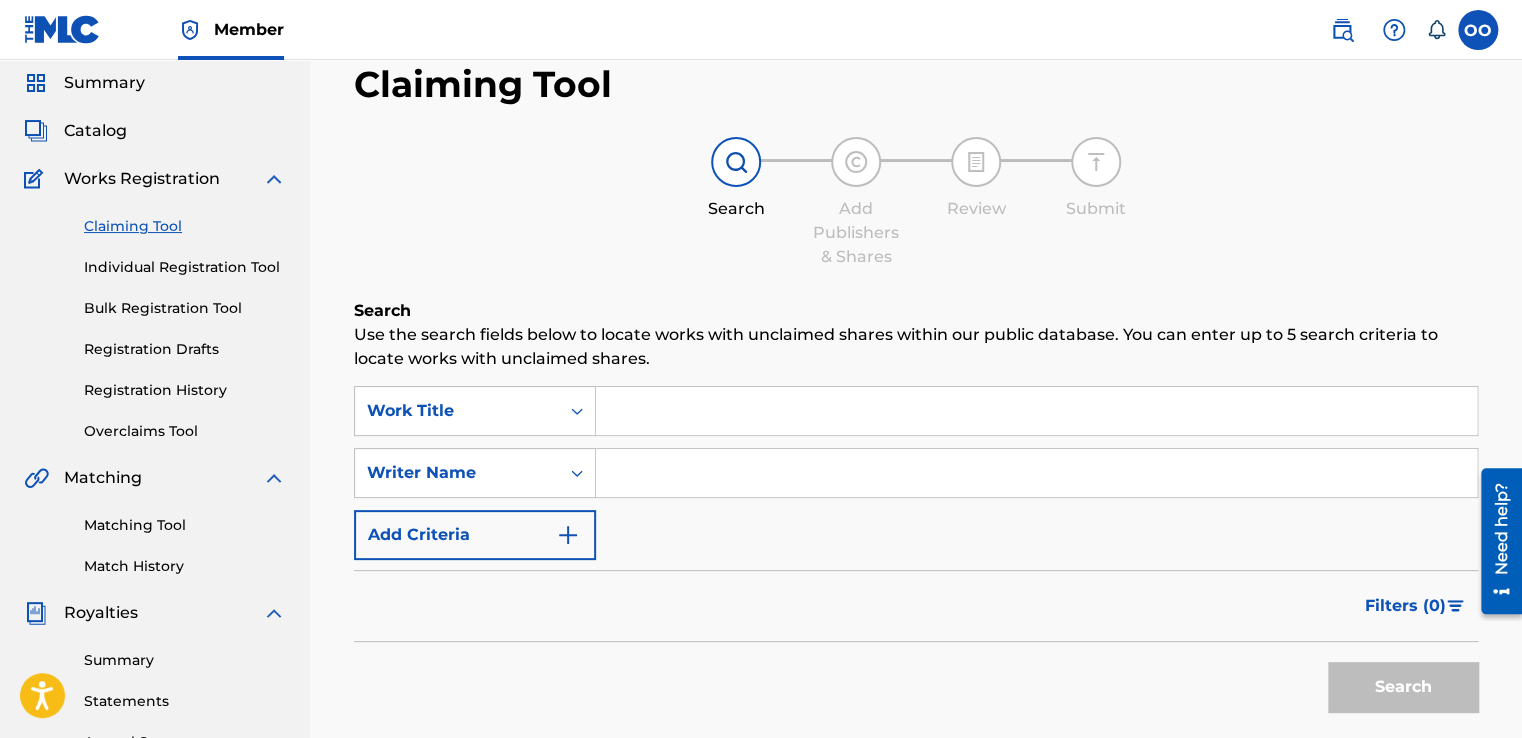 scroll, scrollTop: 100, scrollLeft: 0, axis: vertical 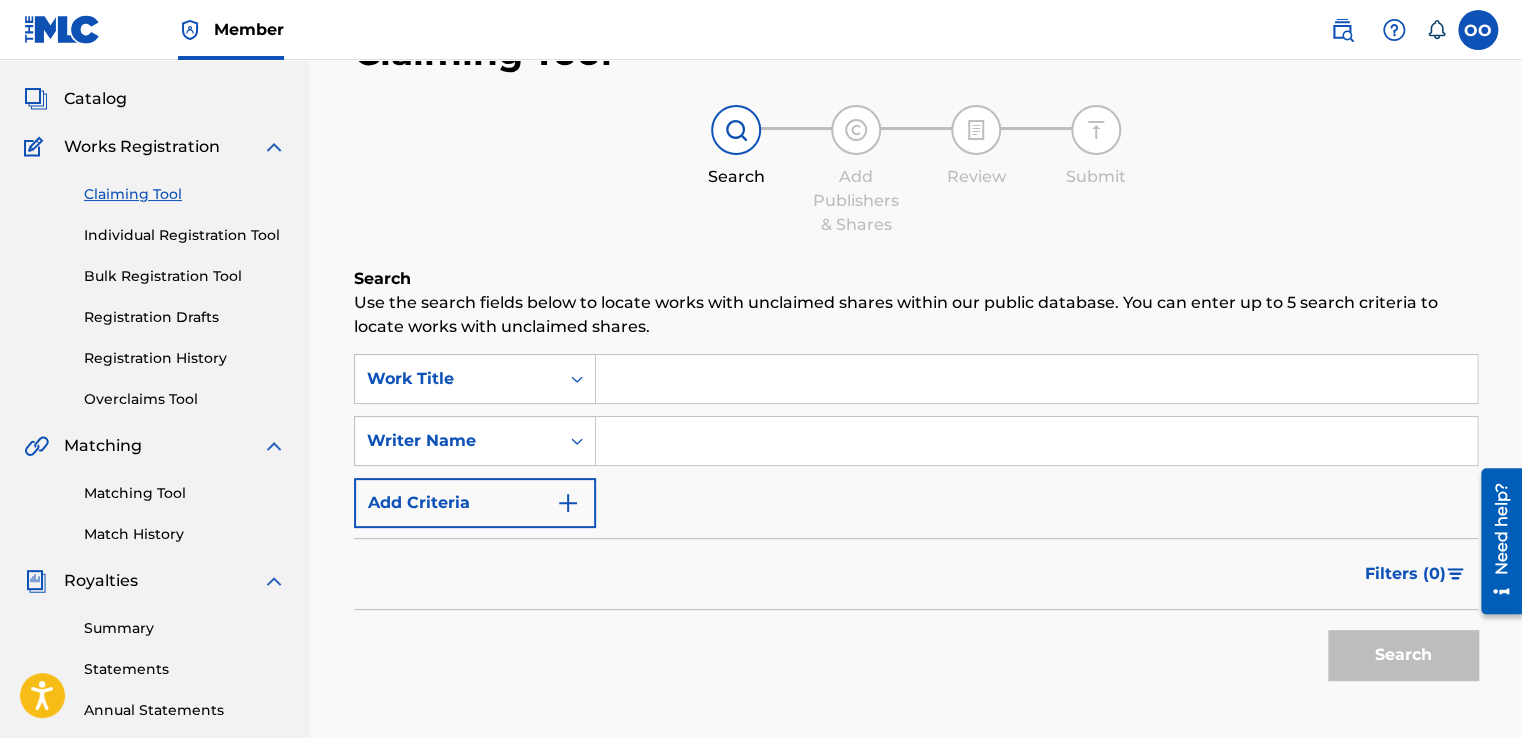 click at bounding box center [1036, 441] 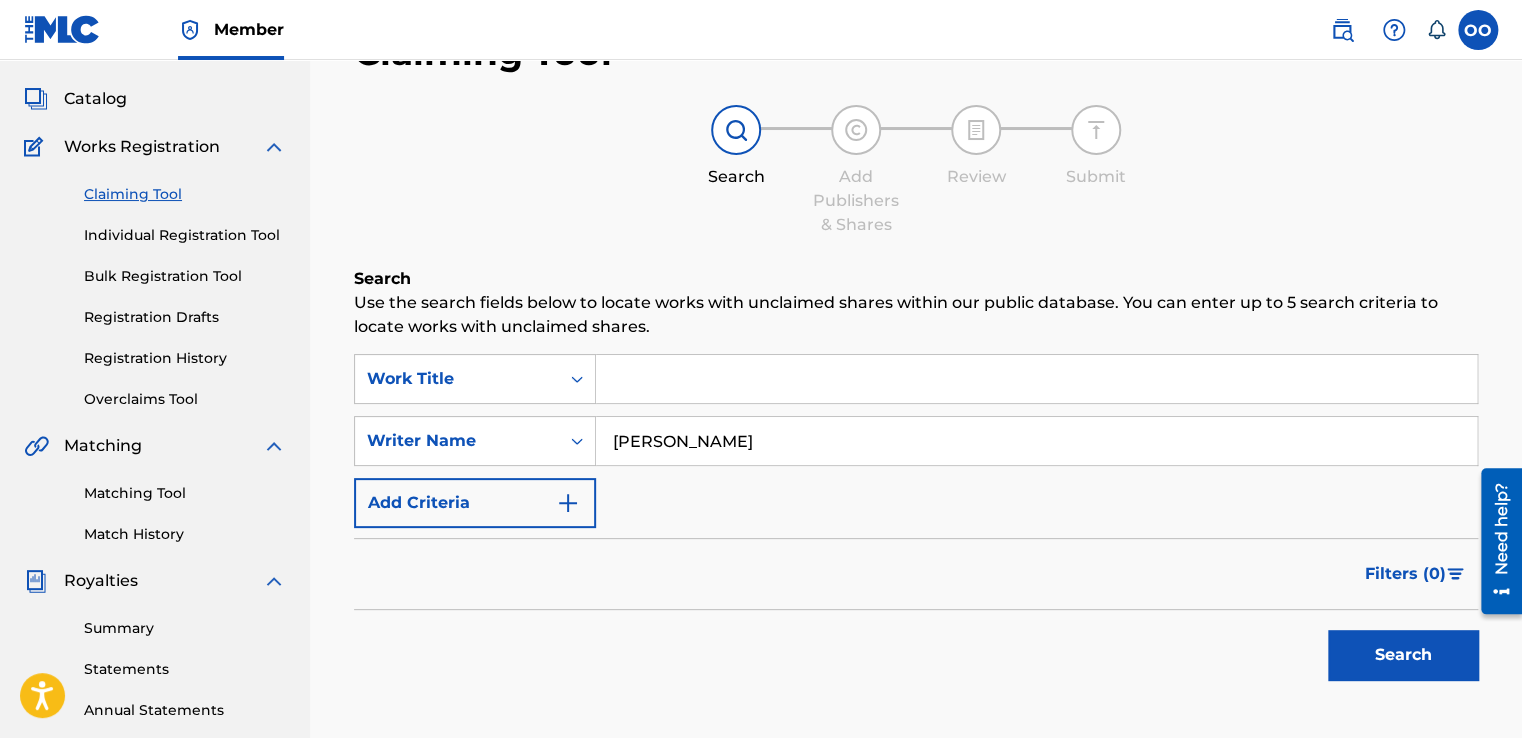 click on "Search" at bounding box center [1403, 655] 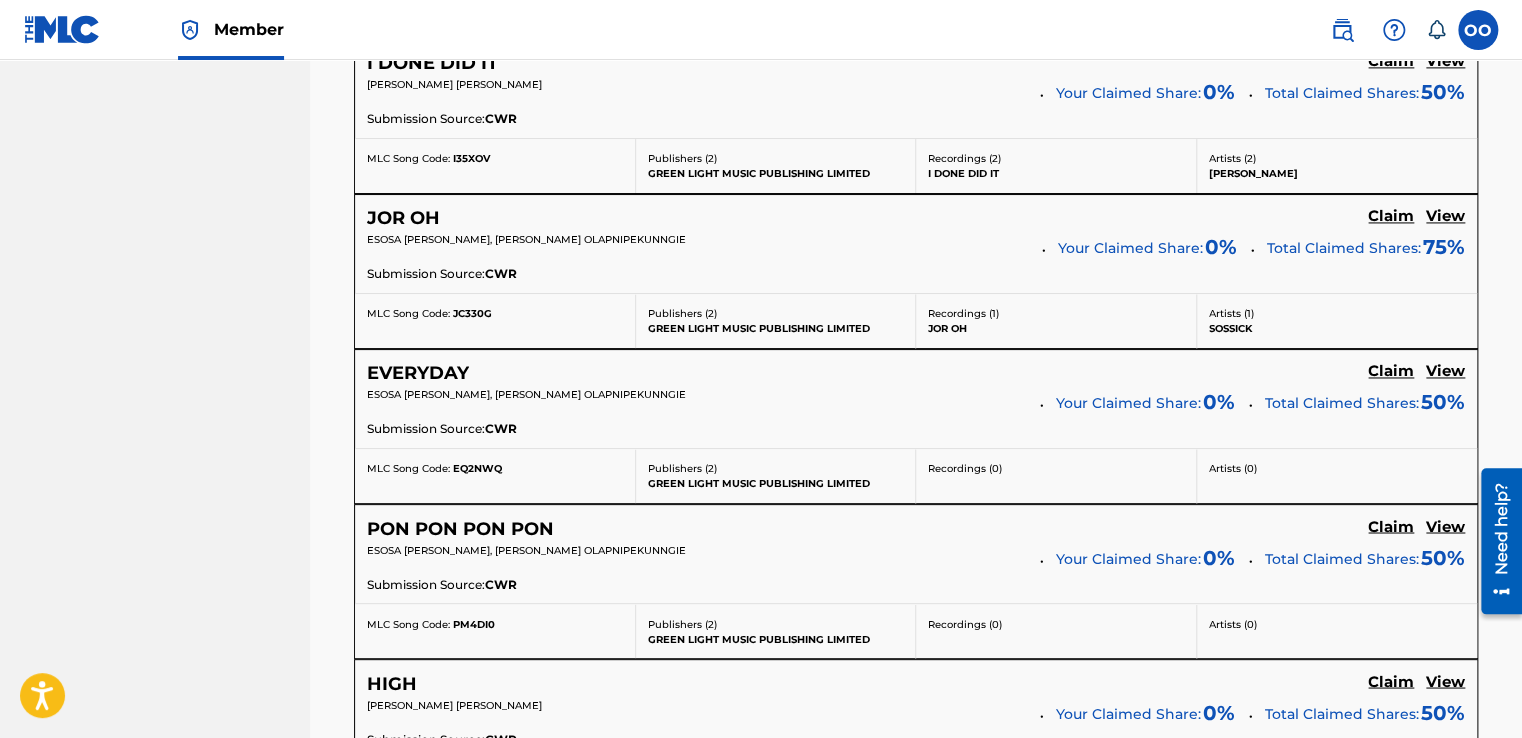 scroll, scrollTop: 1500, scrollLeft: 0, axis: vertical 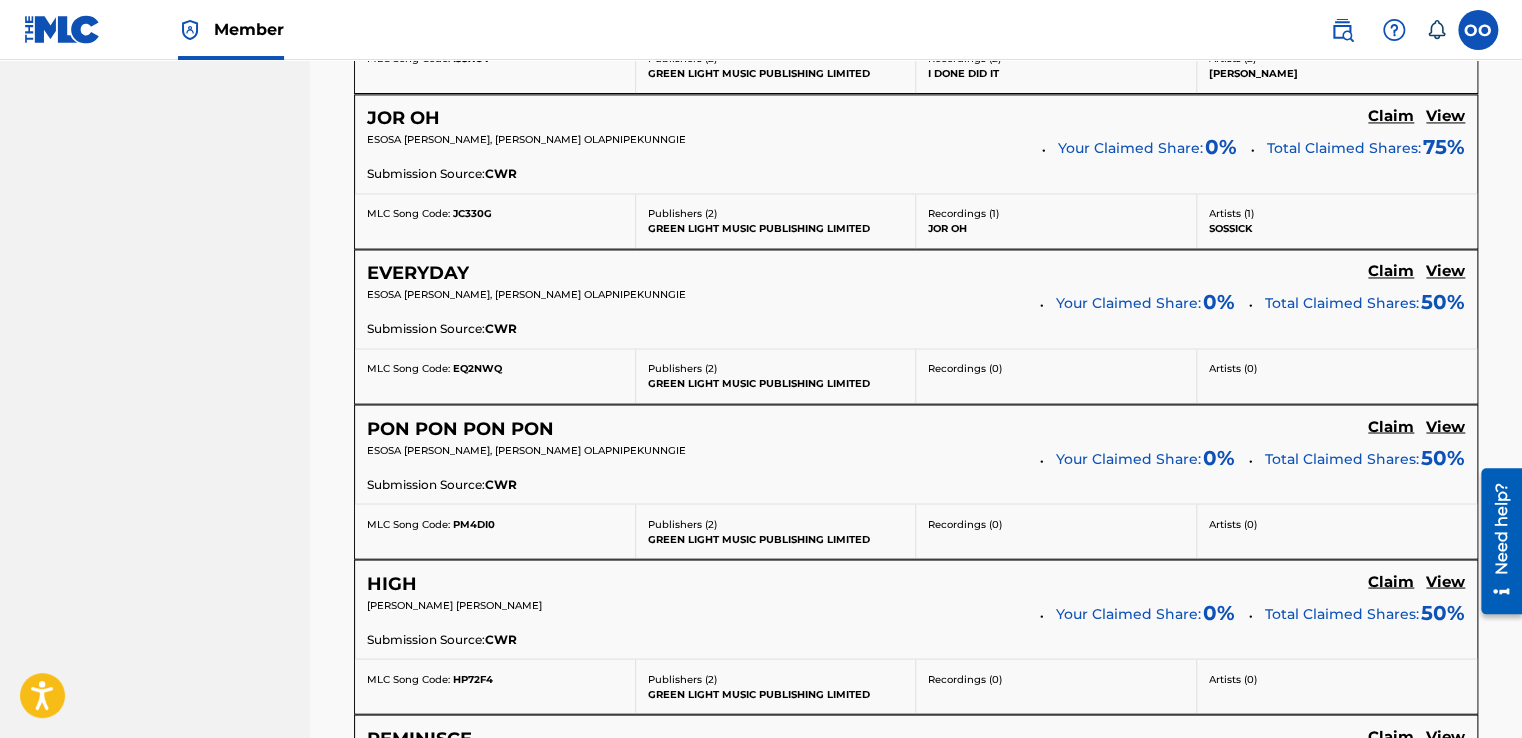 drag, startPoint x: 422, startPoint y: 269, endPoint x: 277, endPoint y: 284, distance: 145.7738 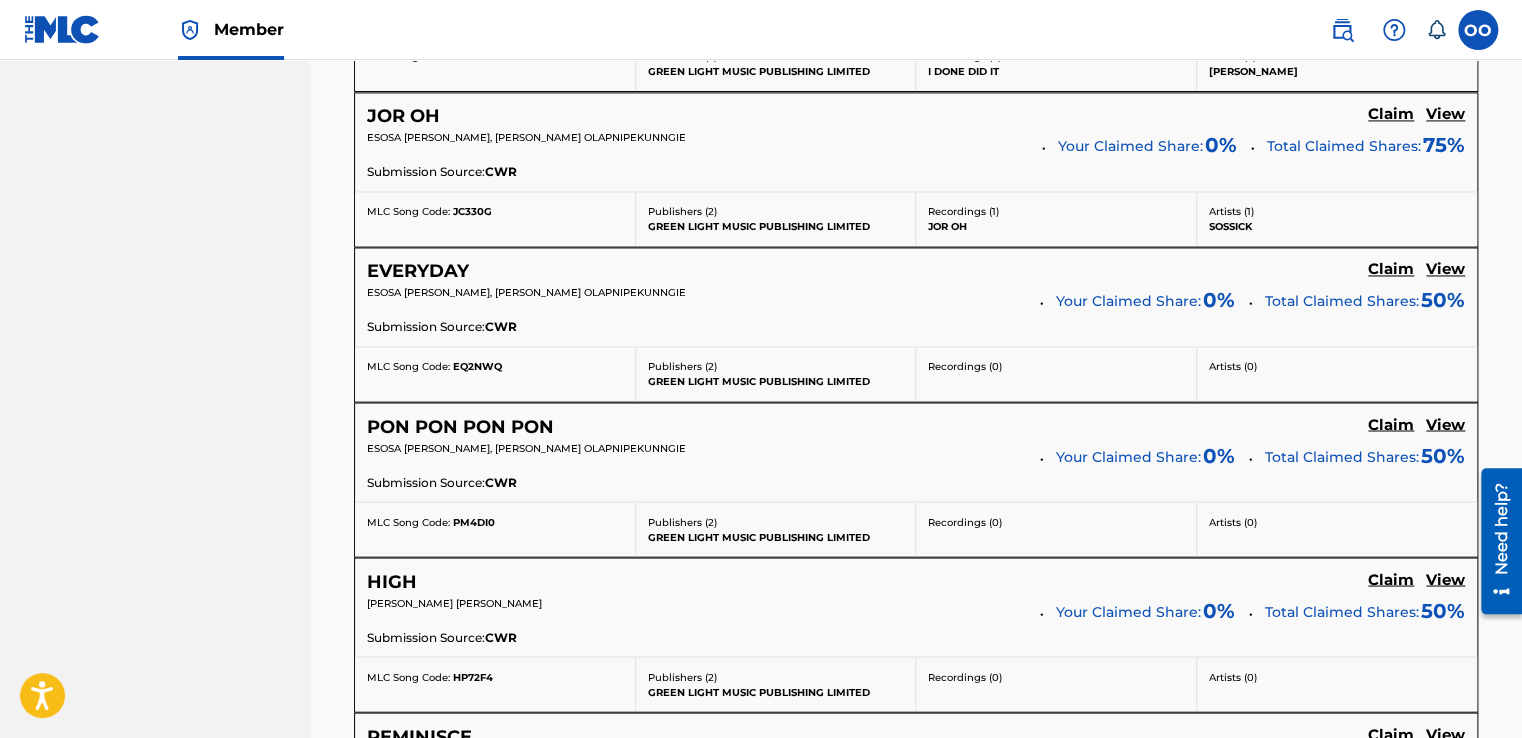 scroll, scrollTop: 1500, scrollLeft: 0, axis: vertical 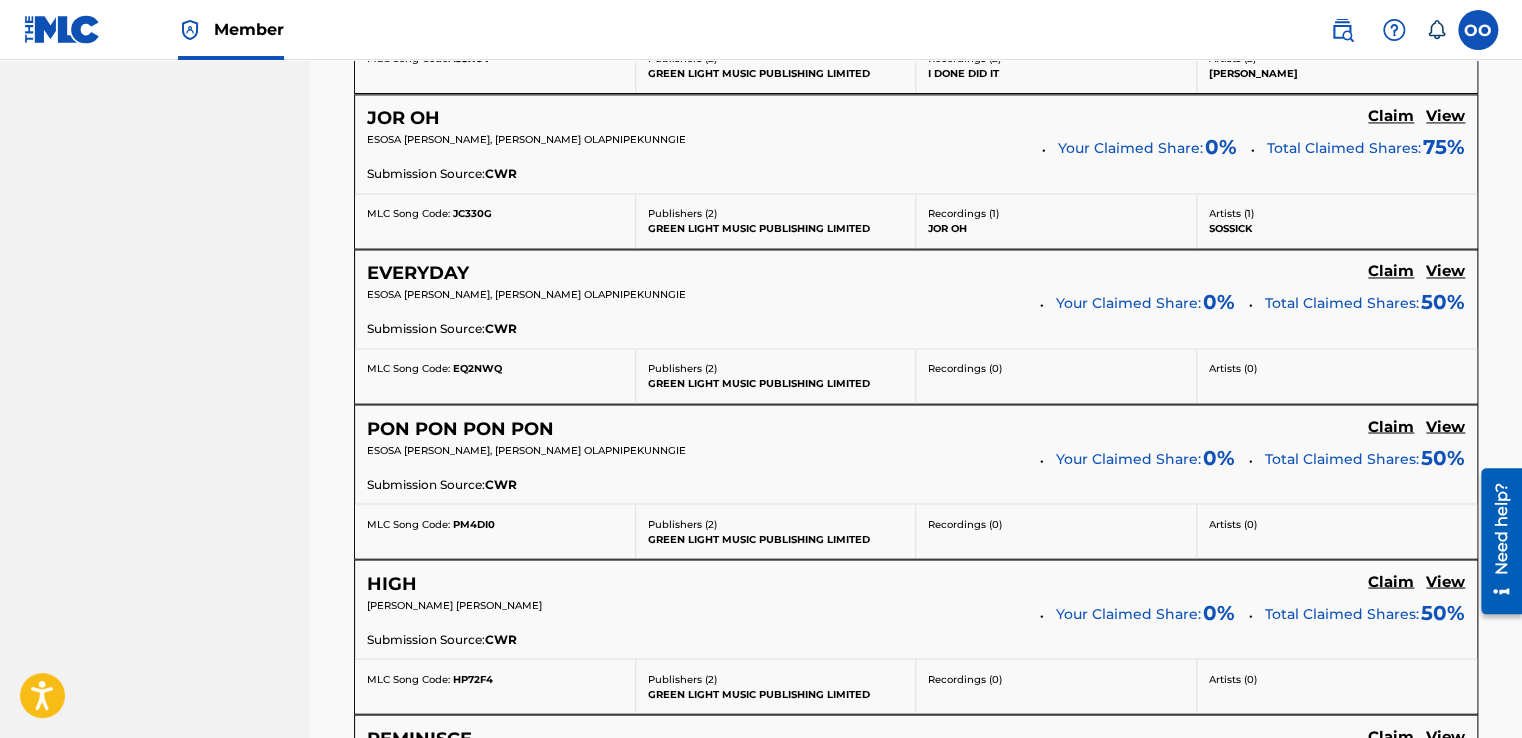 click on "EVERYDAY" at bounding box center (418, 273) 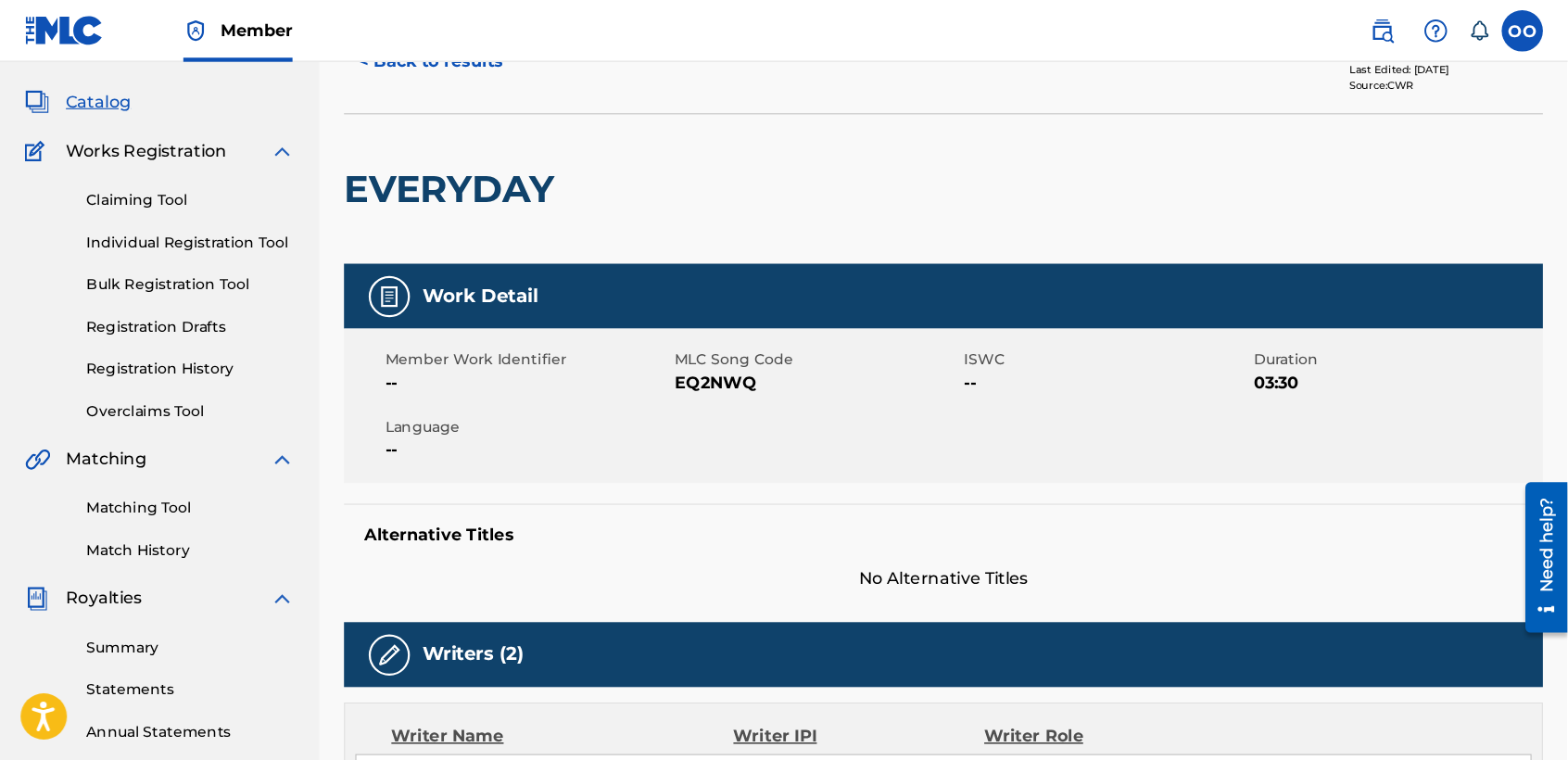 scroll, scrollTop: 93, scrollLeft: 0, axis: vertical 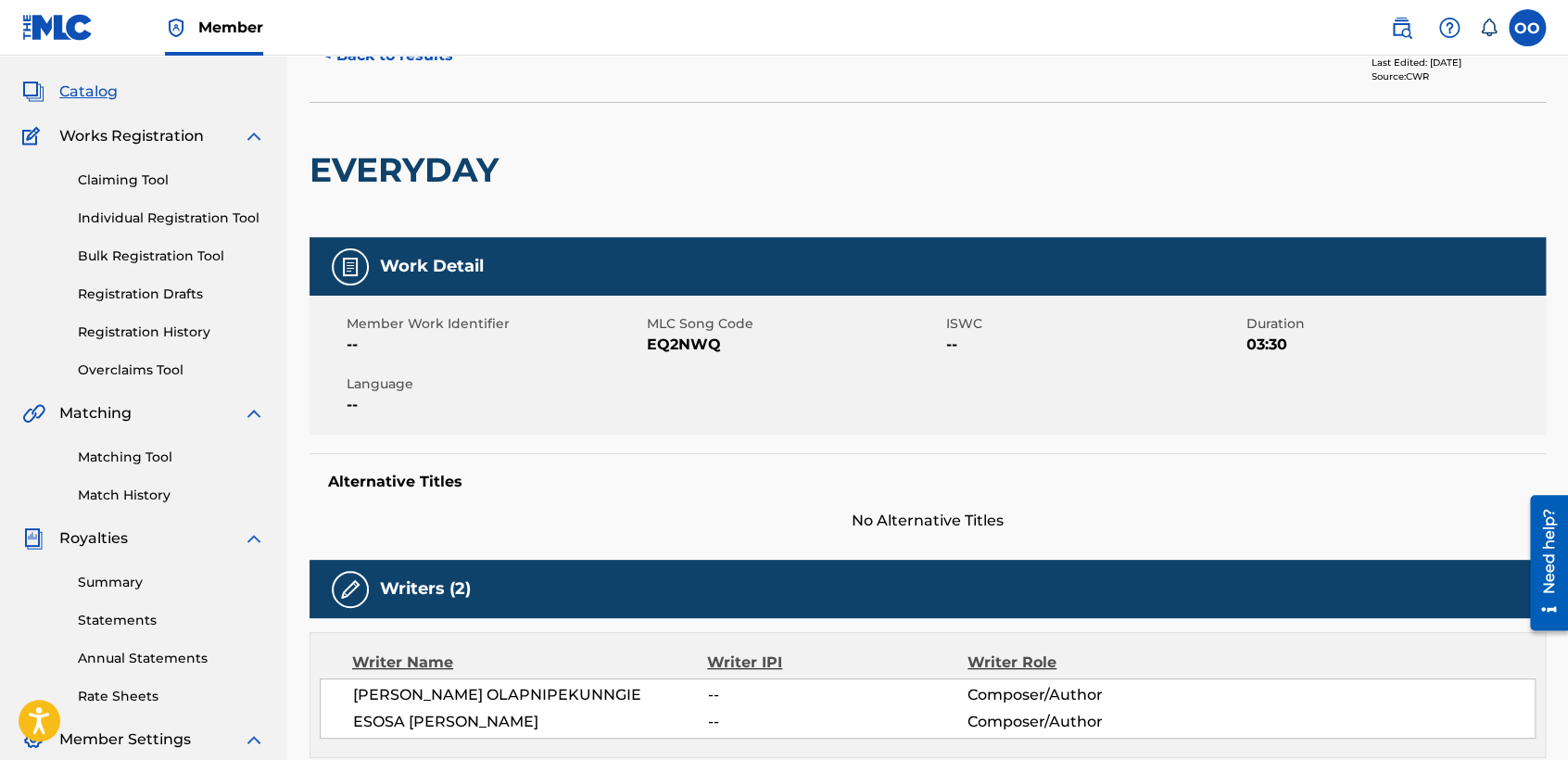 drag, startPoint x: 1246, startPoint y: 3, endPoint x: 1031, endPoint y: 146, distance: 258.21309 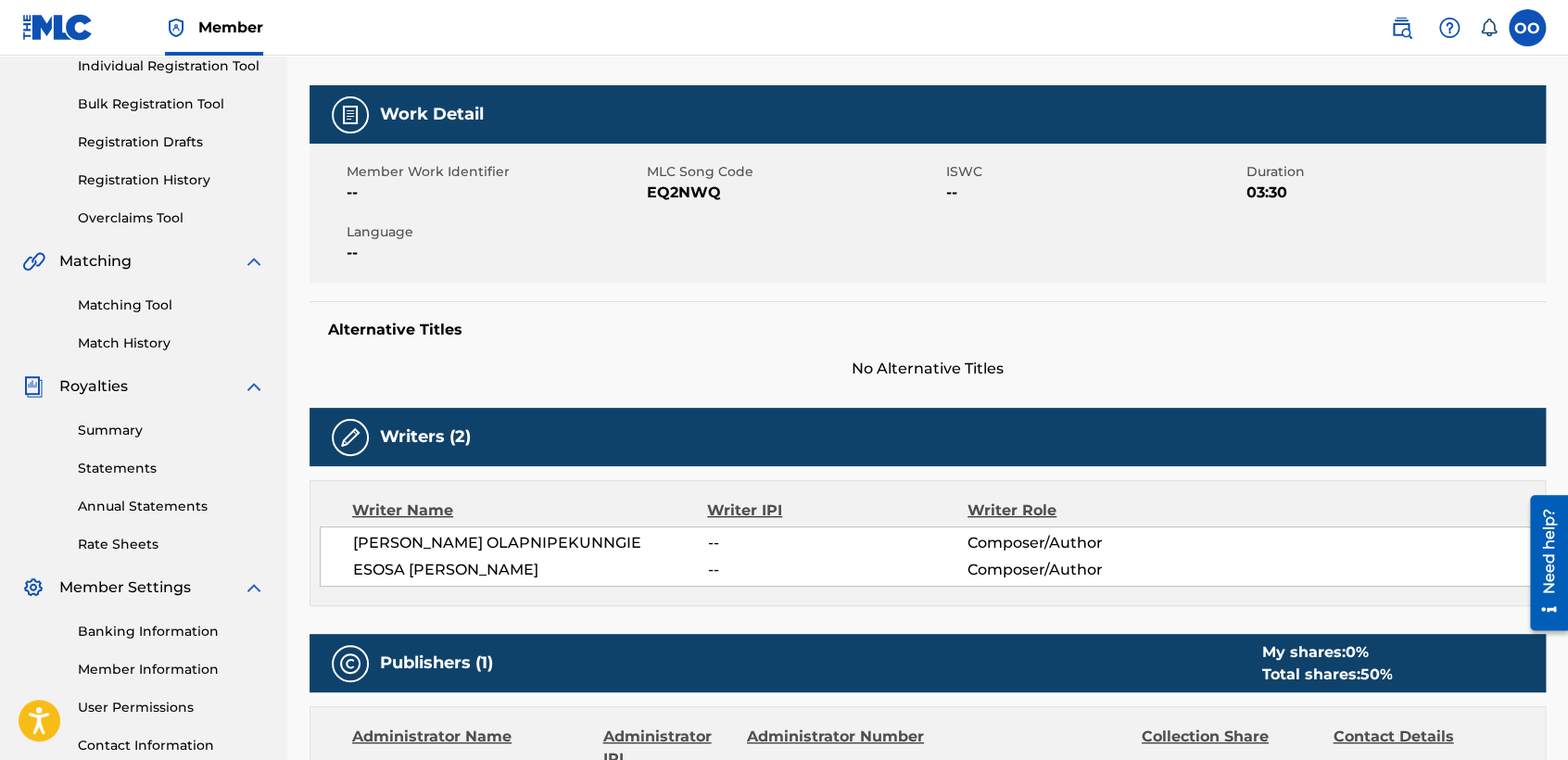 scroll, scrollTop: 234, scrollLeft: 0, axis: vertical 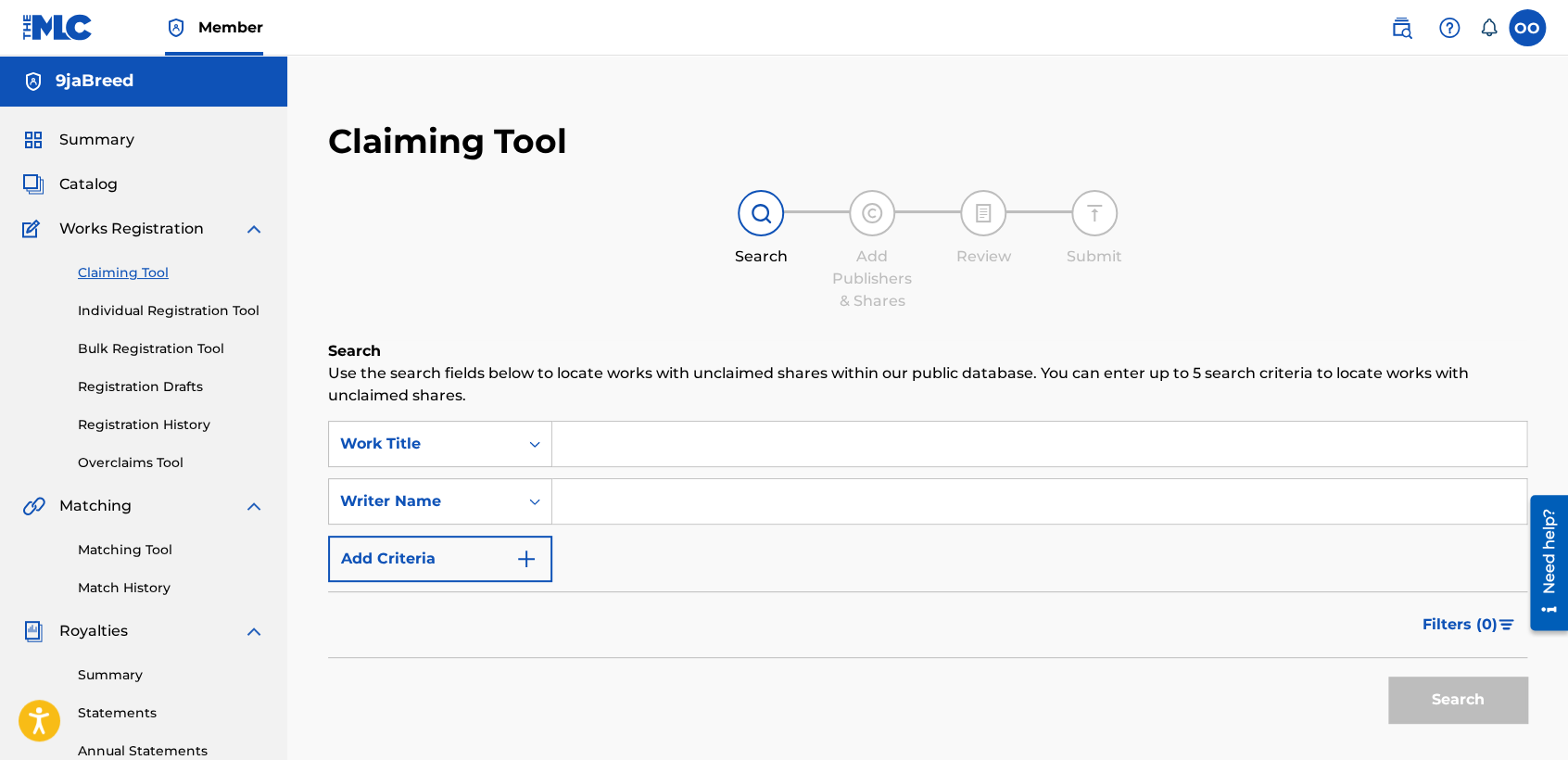 click at bounding box center [1039, 501] 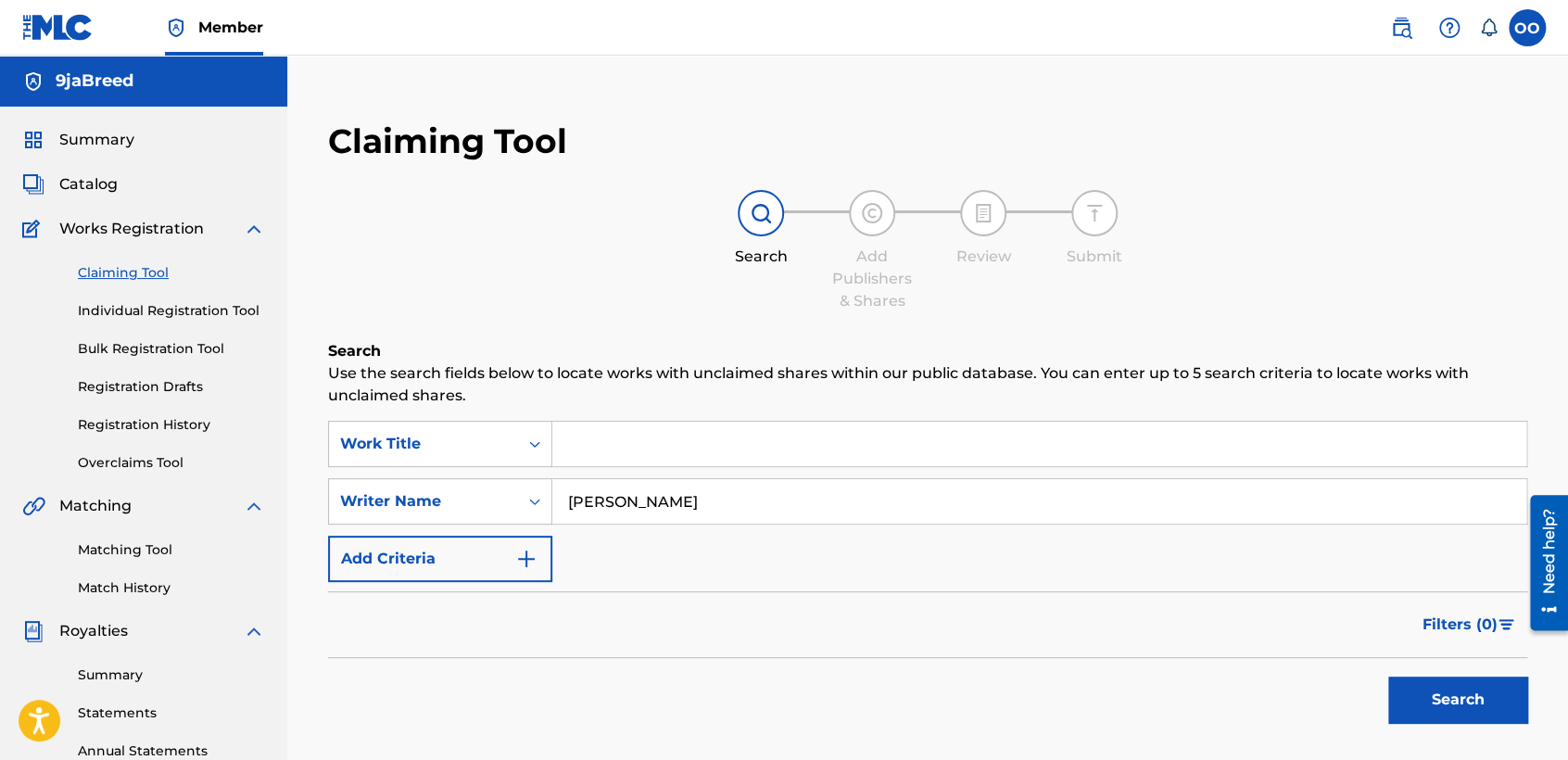 click on "Search" at bounding box center [1458, 700] 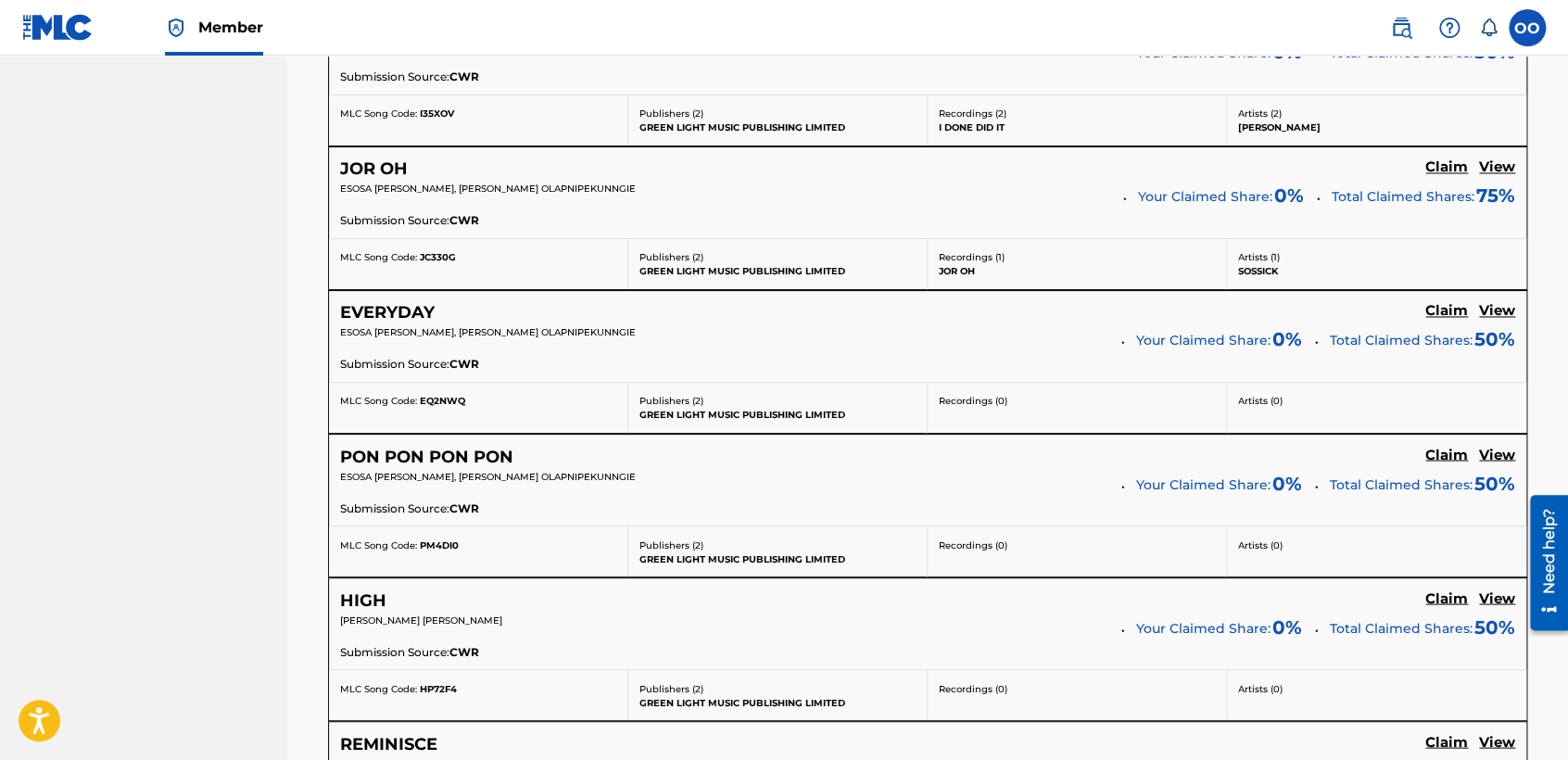 scroll, scrollTop: 1338, scrollLeft: 0, axis: vertical 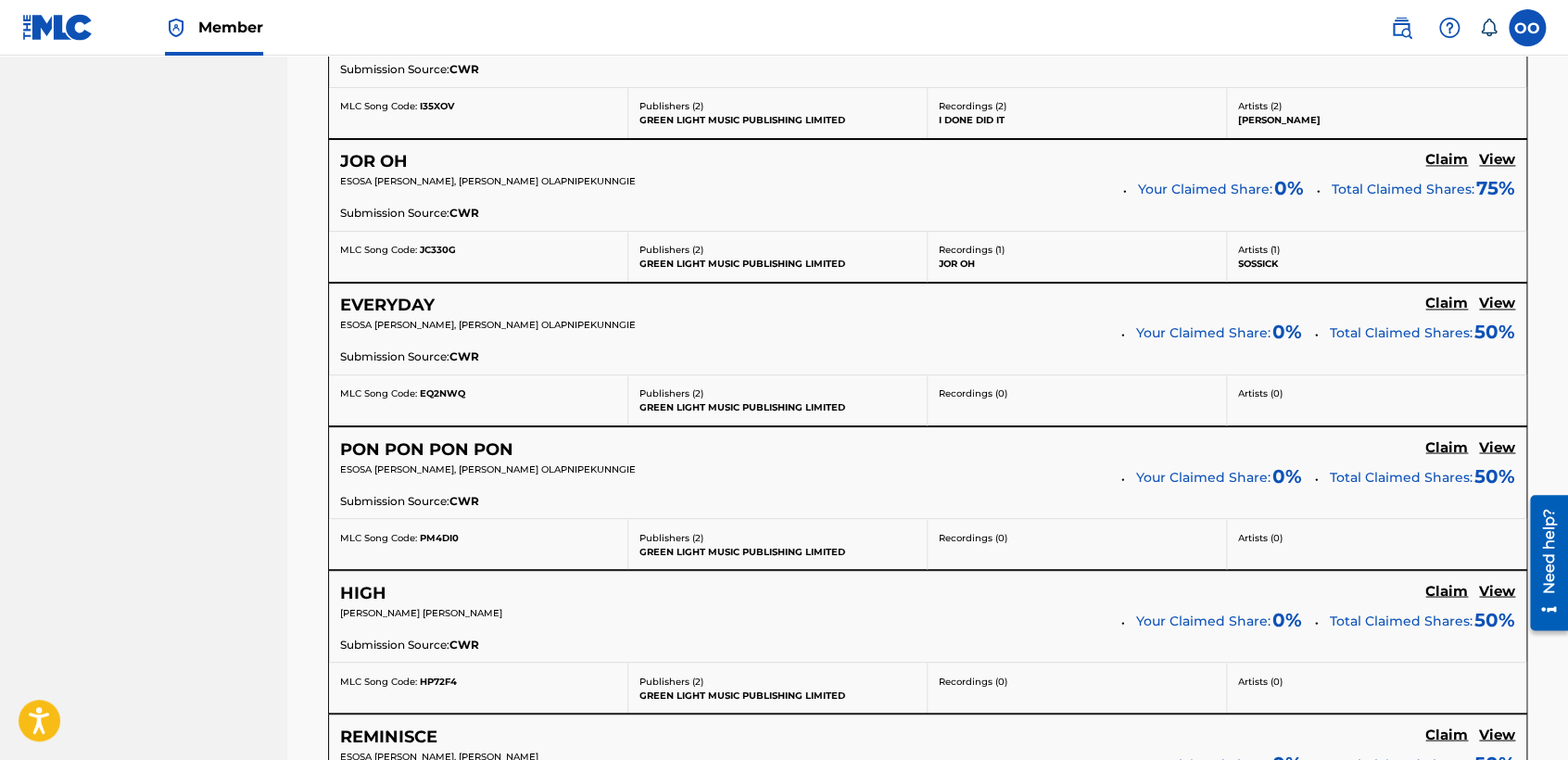 click on "PON PON PON PON" at bounding box center (426, 449) 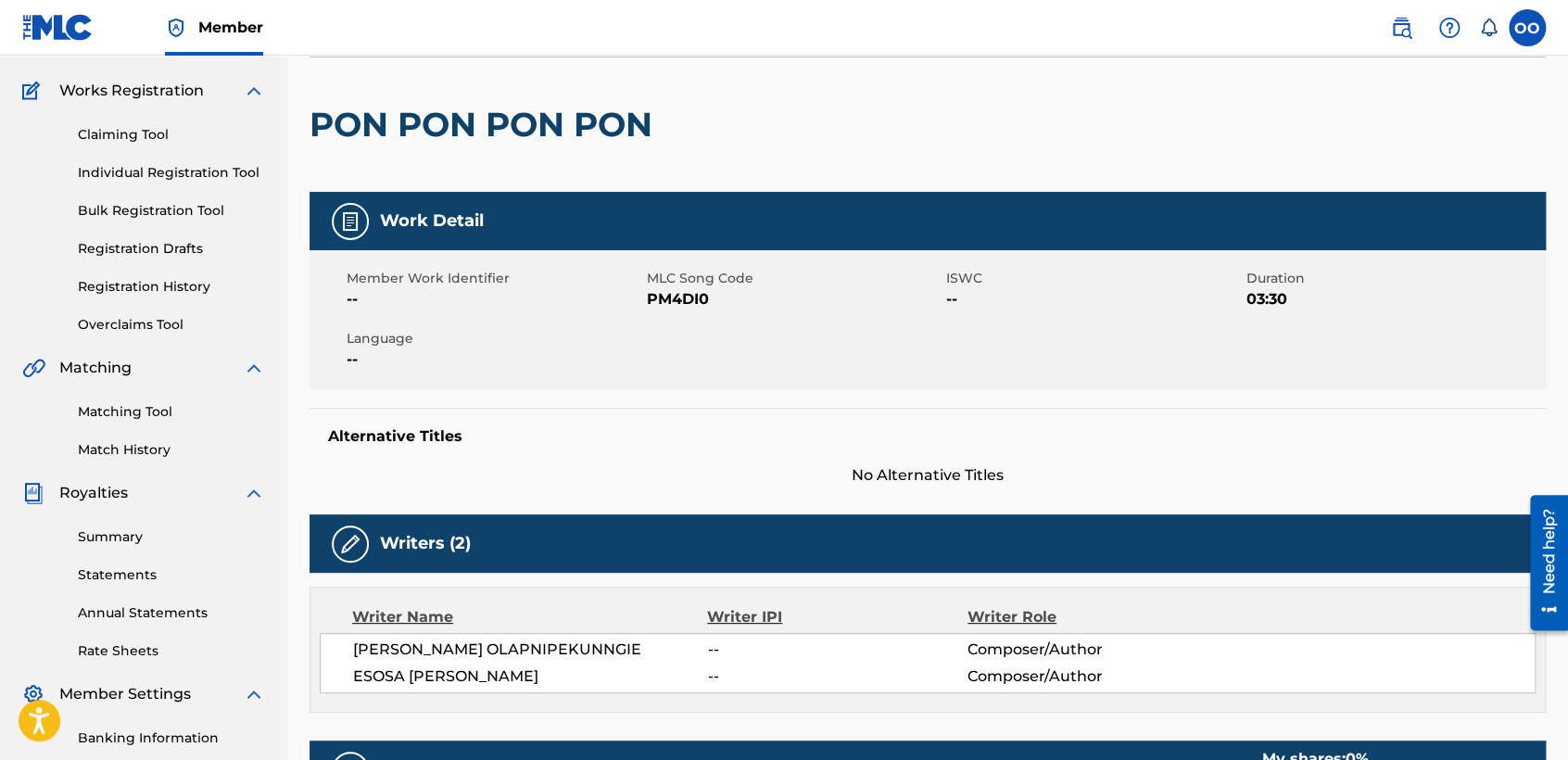 scroll, scrollTop: 103, scrollLeft: 0, axis: vertical 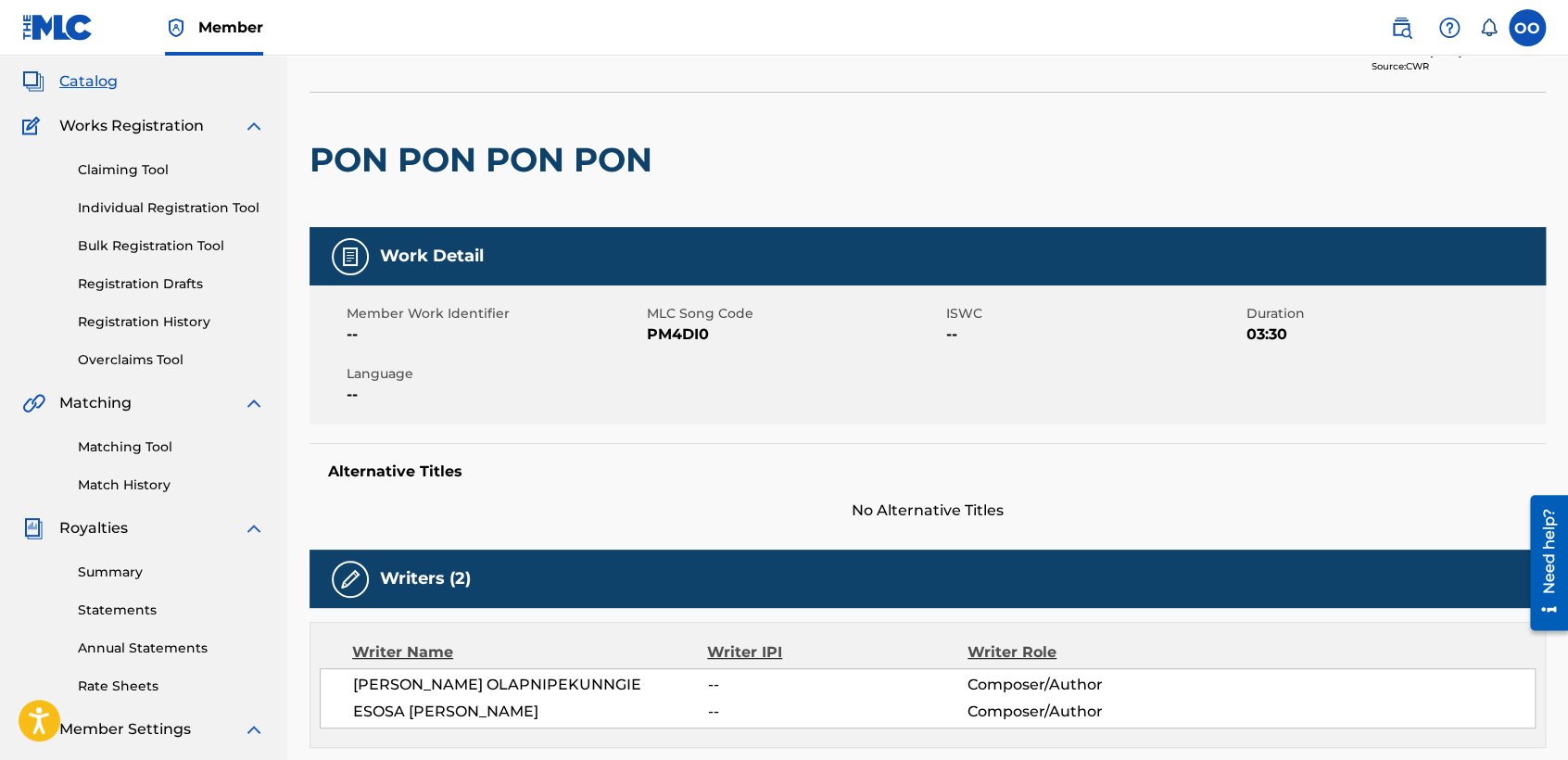 click on "< Back to results Claim shares on this work Last Edited:   April 16, 2024 Source:  CWR PON PON PON PON     Work Detail   Member Work Identifier -- MLC Song Code PM4DI0 ISWC -- Duration 03:30 Language -- Alternative Titles No Alternative Titles Writers   (2) Writer Name Writer IPI Writer Role OLADAPO OLAITAN OLAPNIPEKUNNGIE -- Composer/Author ESOSA DOUGLAS OSEMWENGIE -- Composer/Author Publishers   (1) My shares:  0 % Total shares:  50 % Administrator Name Administrator IPI Administrator Number Collection Share Contact Details SONY/ATV TUNES LLC 00338164558 P8301C 50% MLC Inquiries at Sony Music Publishing 1005 17th Ave. South , Unit Suite 800,  Nashville, Tennessee 37212 United States +1-615-7268300 info@sonymusicpub.com Admin Original Publisher Connecting Line Publisher Name Publisher IPI Publisher Number Represented Writers GREEN LIGHT MUSIC PUBLISHING LIMITED 01061167781 P242XS ESOSA DOUGLAS OSEMWENGIE My shares:  0 % Total shares:  50 % Matched Recordings   (0) No recordings found" at bounding box center (928, 730) 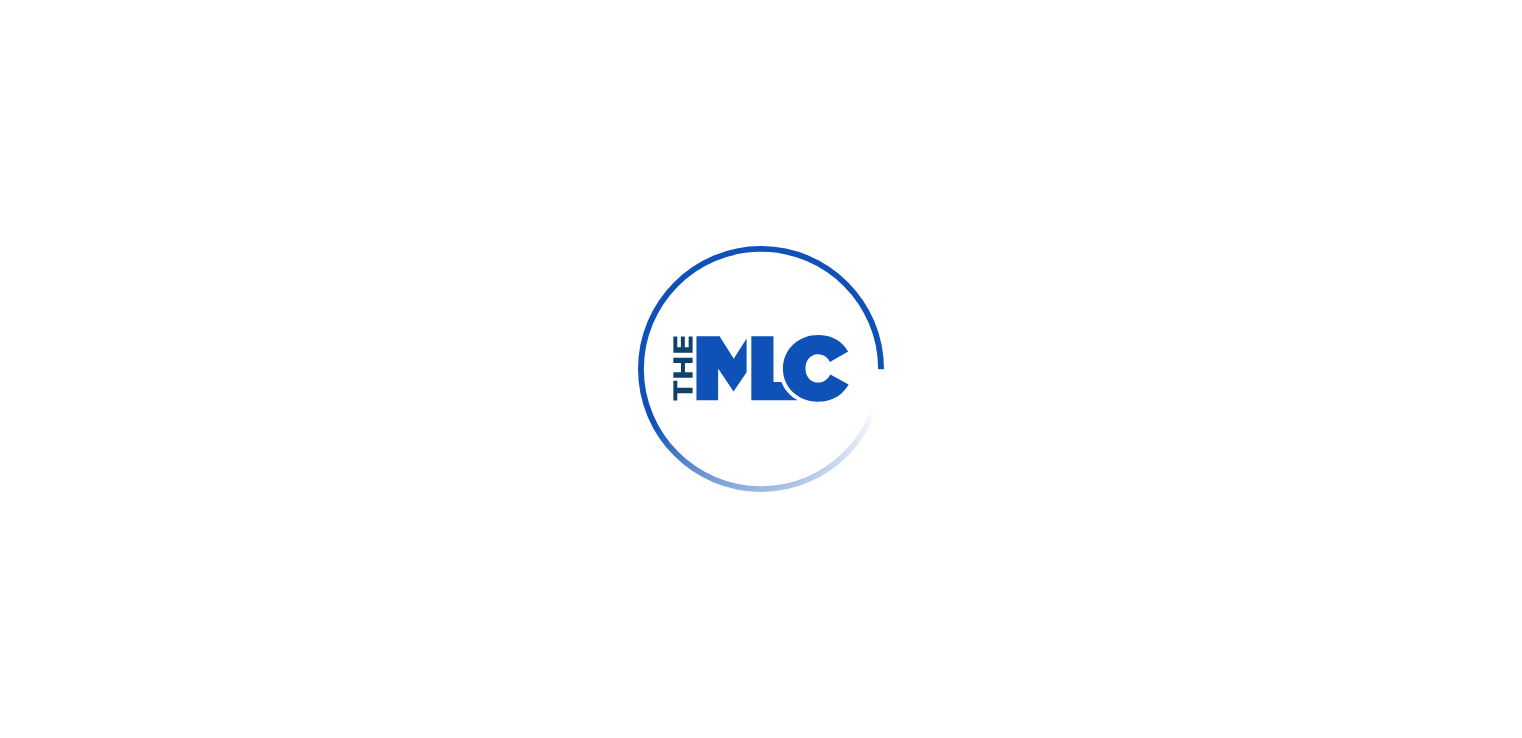 scroll, scrollTop: 0, scrollLeft: 0, axis: both 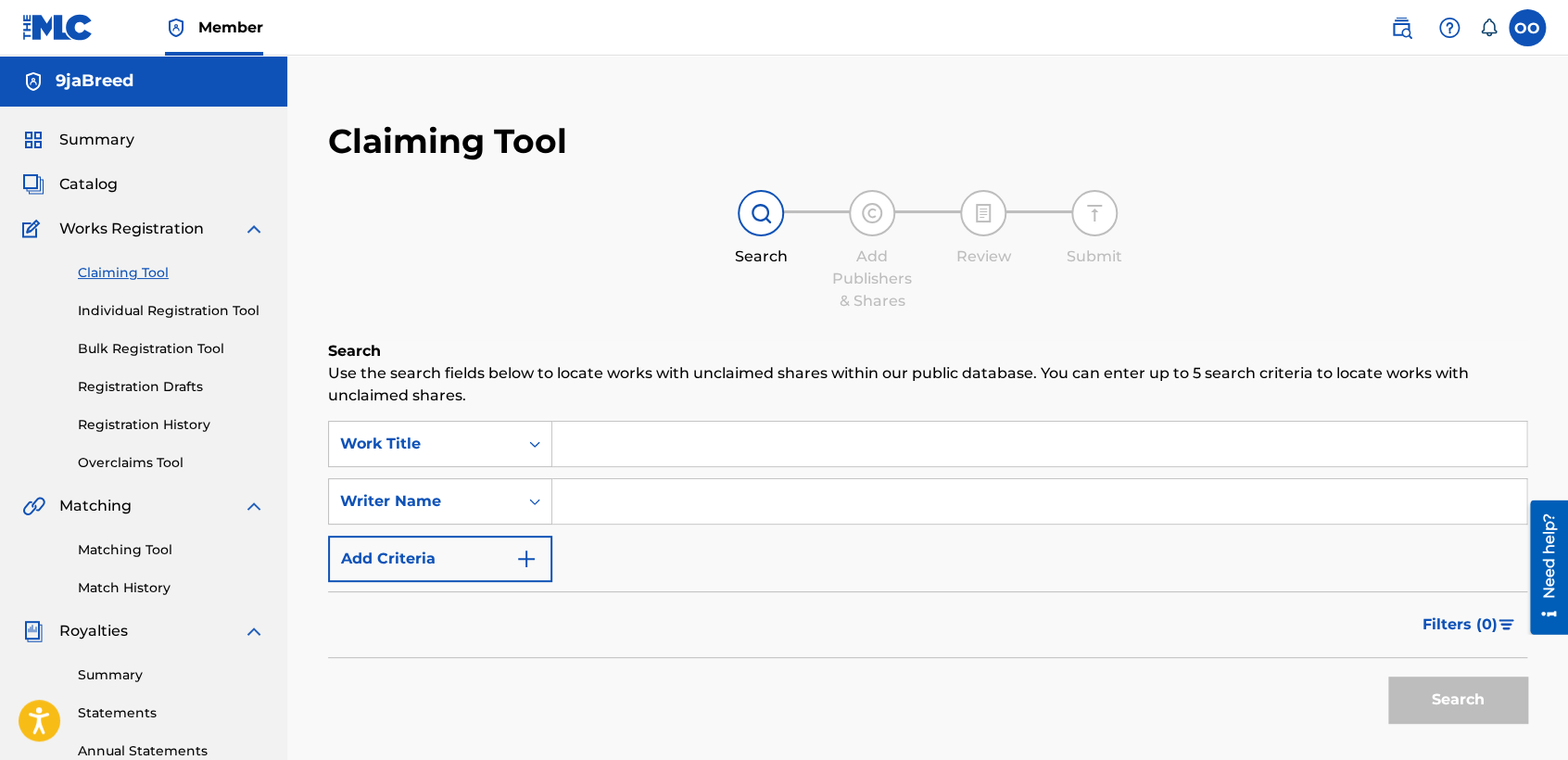 click at bounding box center [1039, 501] 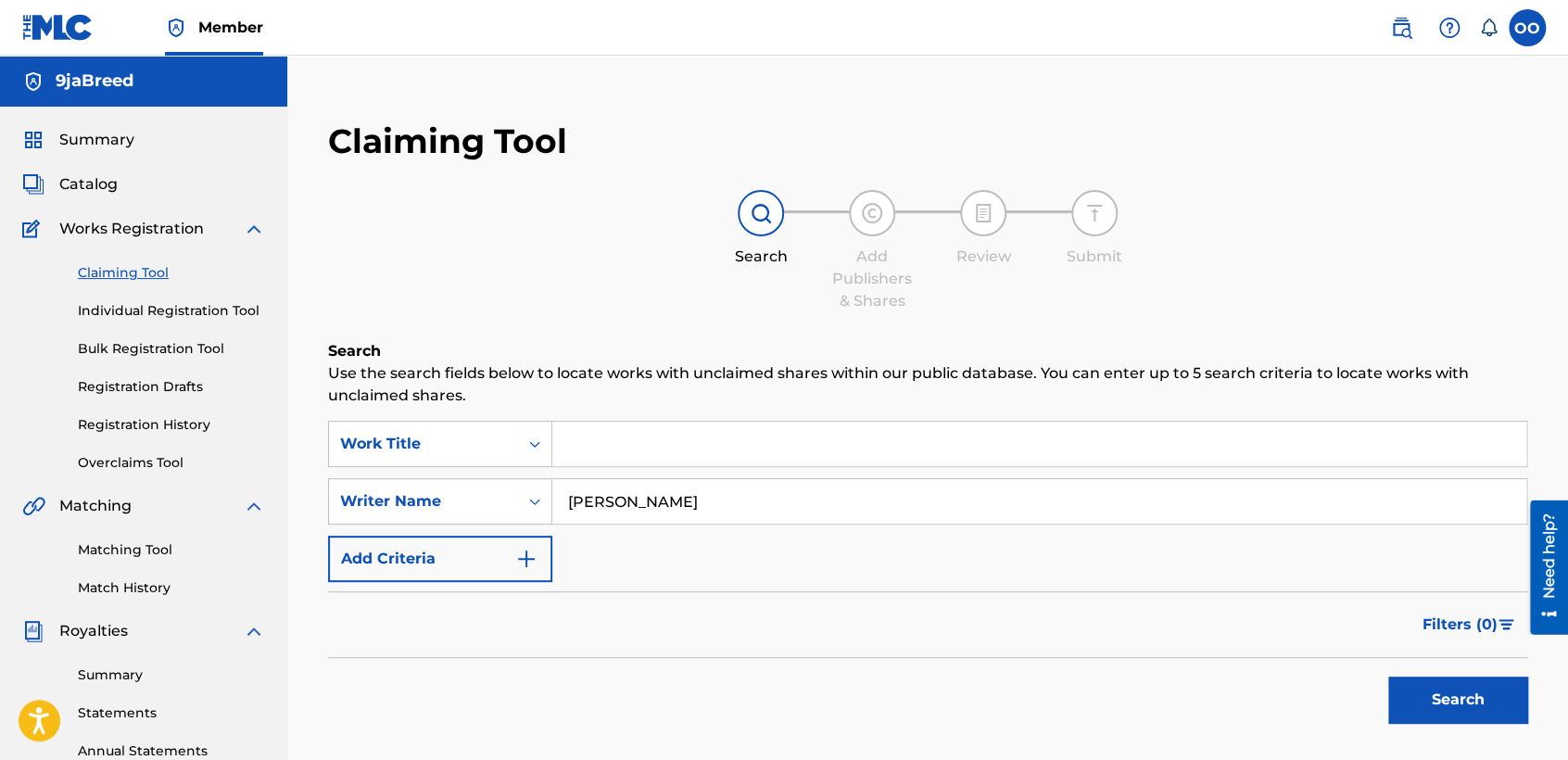click on "Search" at bounding box center (1458, 700) 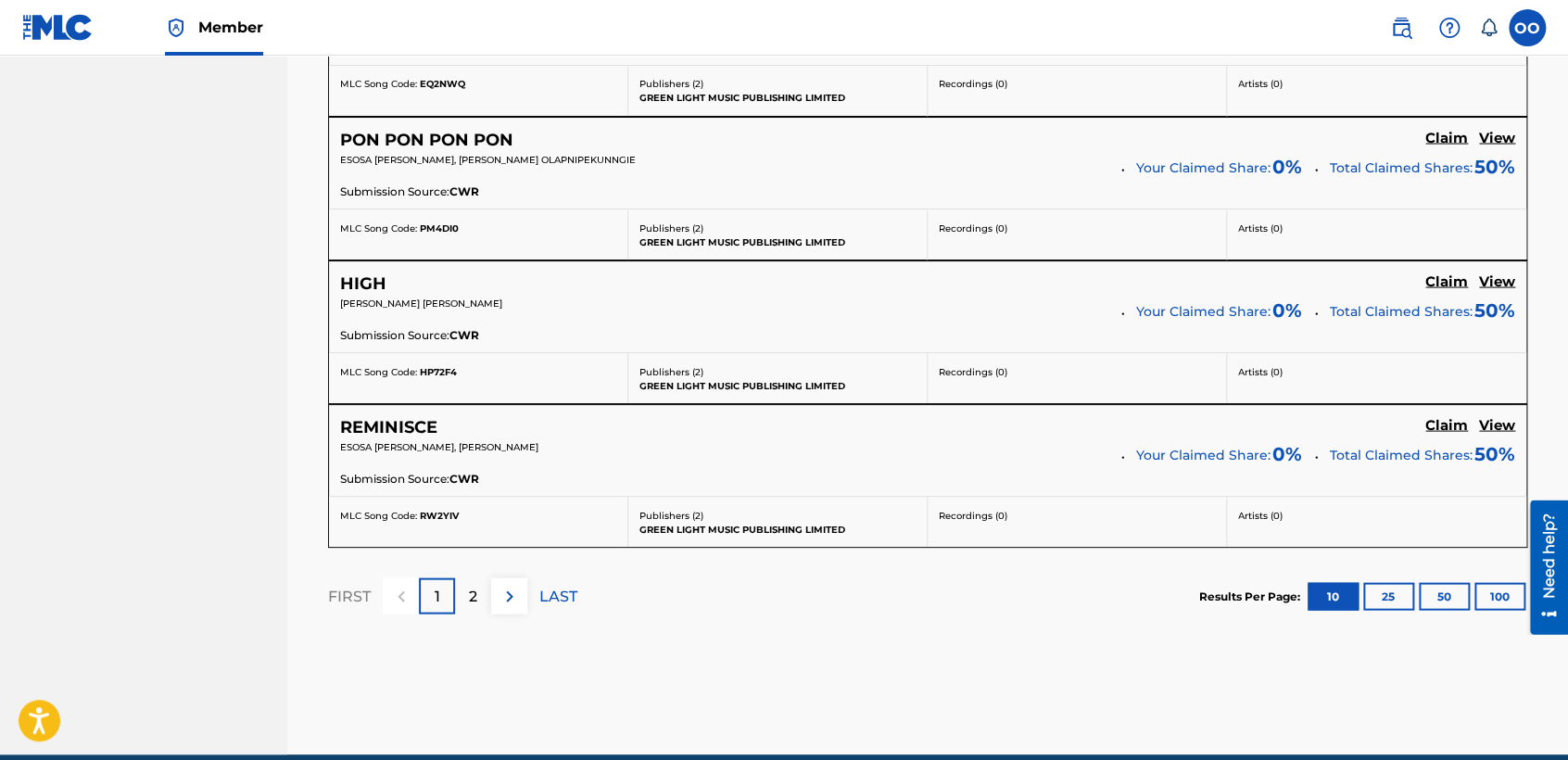 scroll, scrollTop: 1728, scrollLeft: 0, axis: vertical 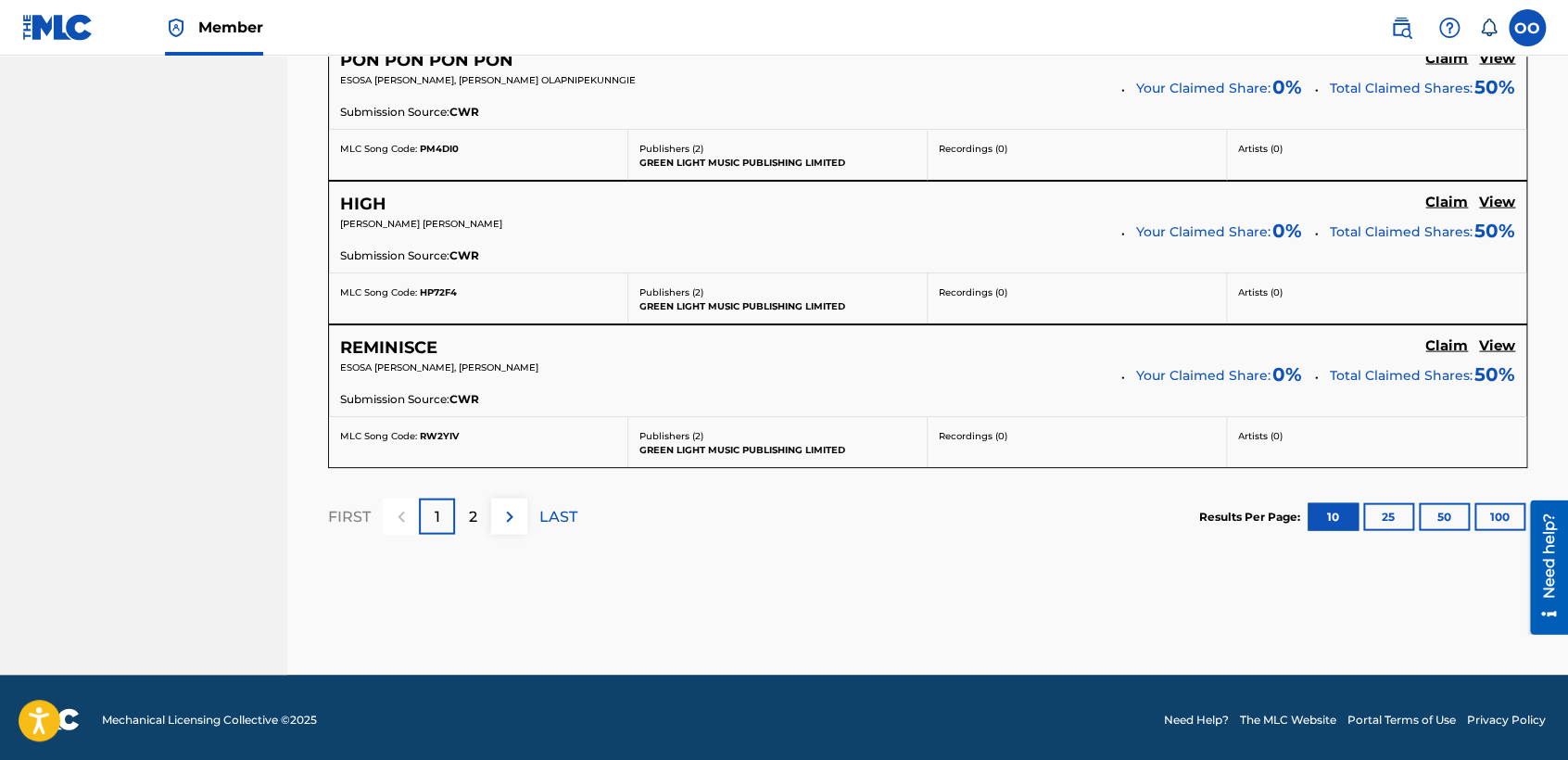 click on "2" at bounding box center (473, 515) 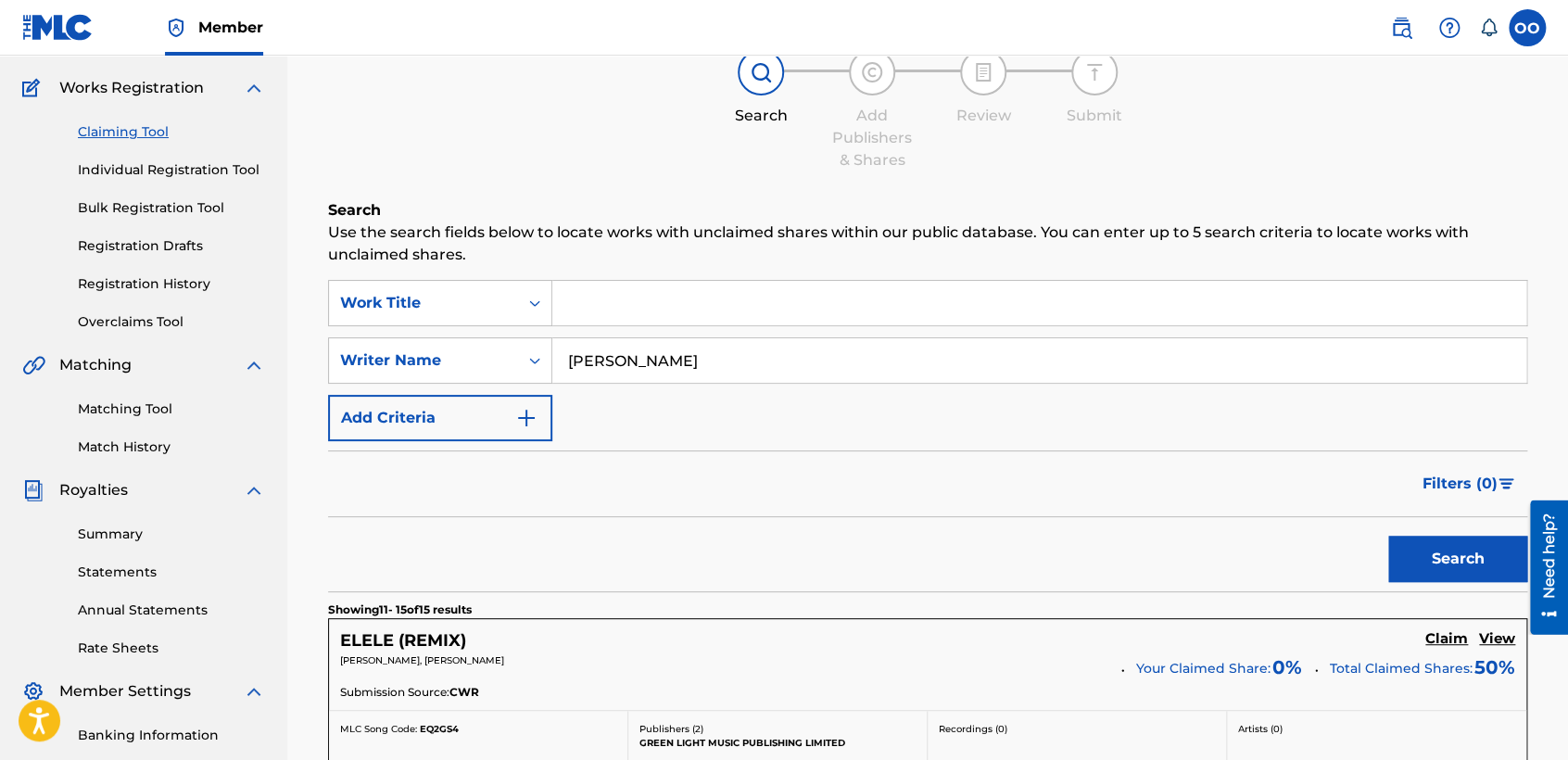 scroll, scrollTop: 83, scrollLeft: 0, axis: vertical 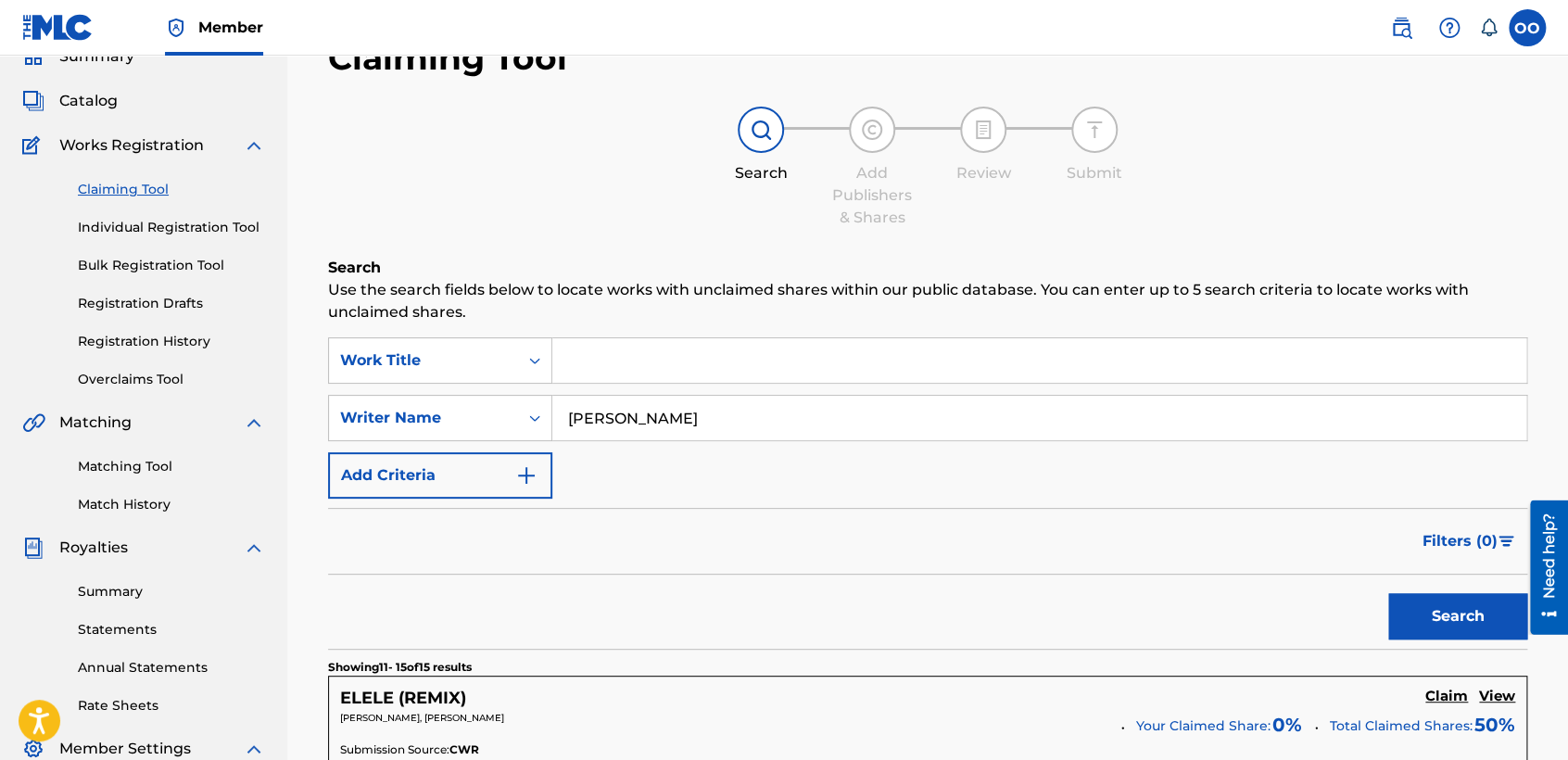 click on "[PERSON_NAME]" at bounding box center (1039, 418) 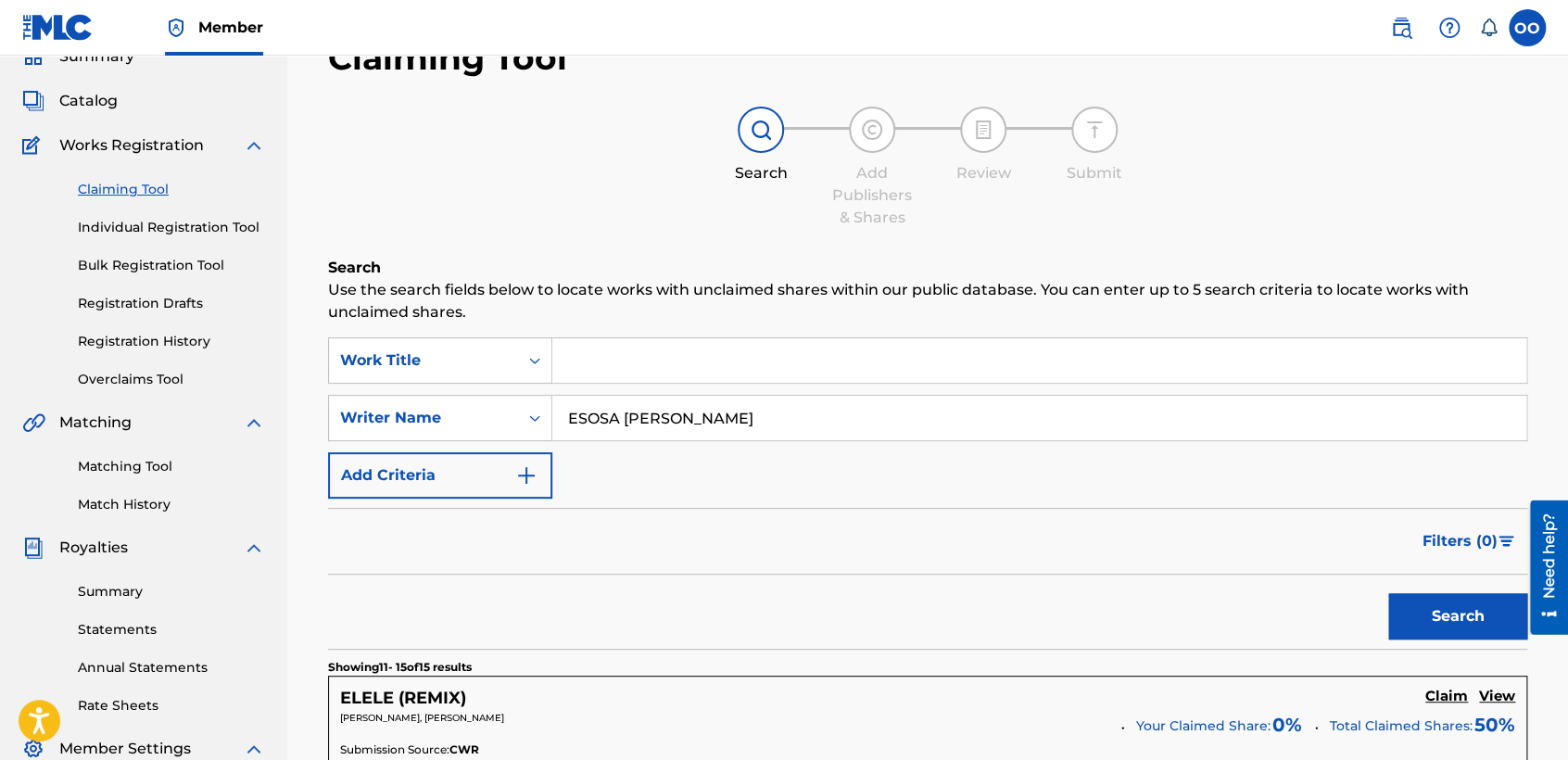 type on "ESOSA douglas OSEMWENGIE" 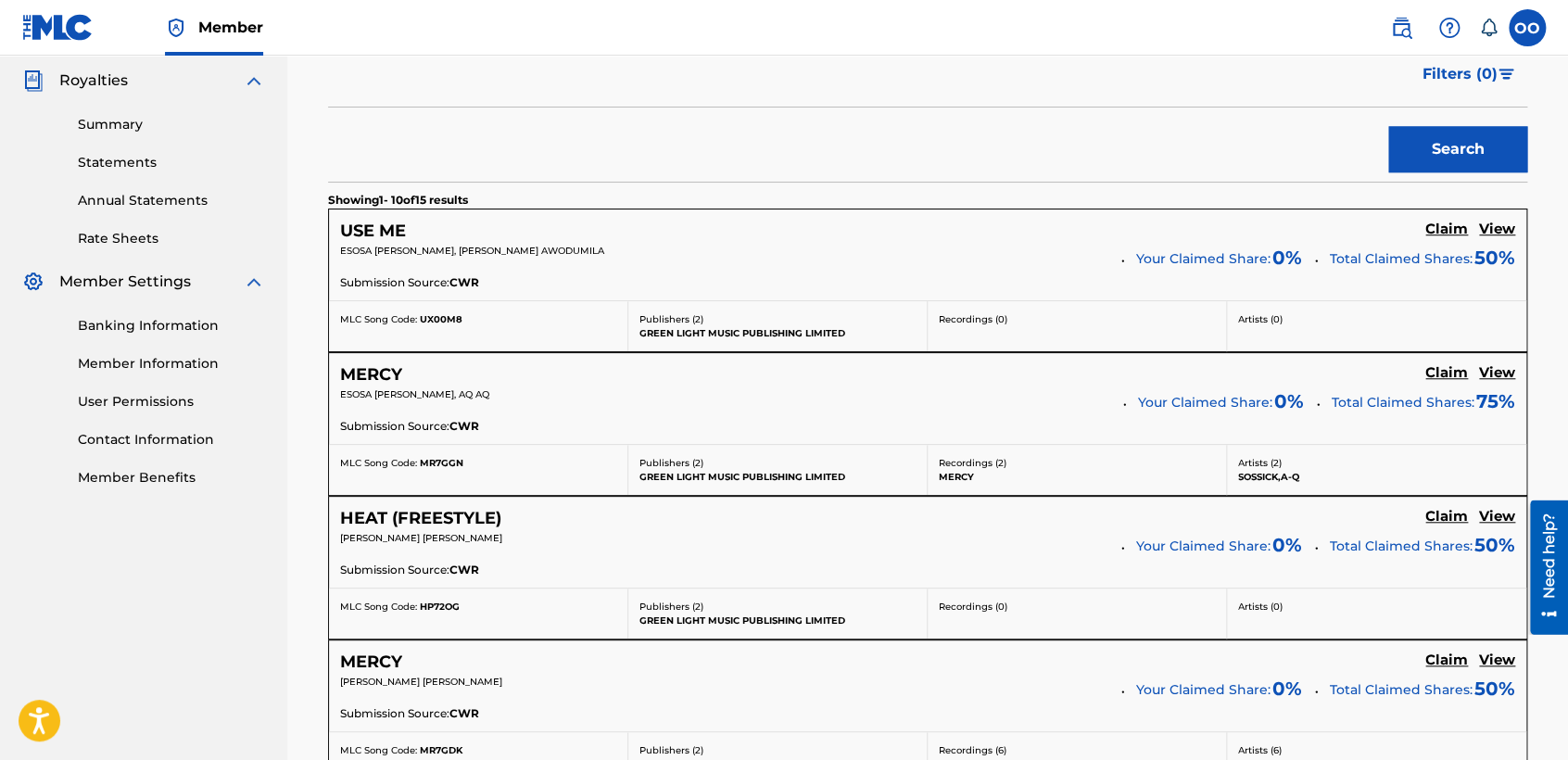 scroll, scrollTop: 599, scrollLeft: 0, axis: vertical 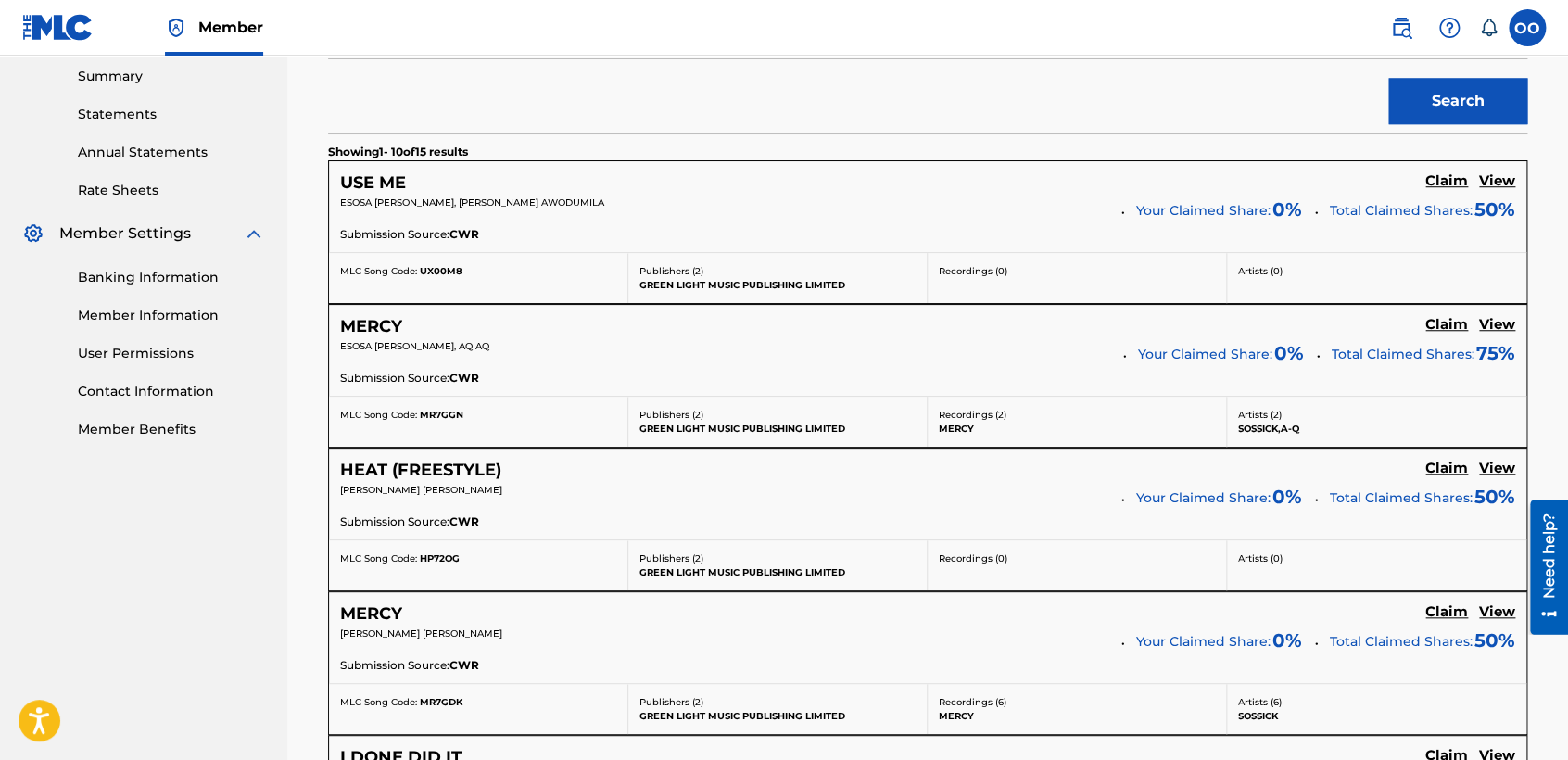 click on "HEAT (FREESTYLE)" at bounding box center [421, 470] 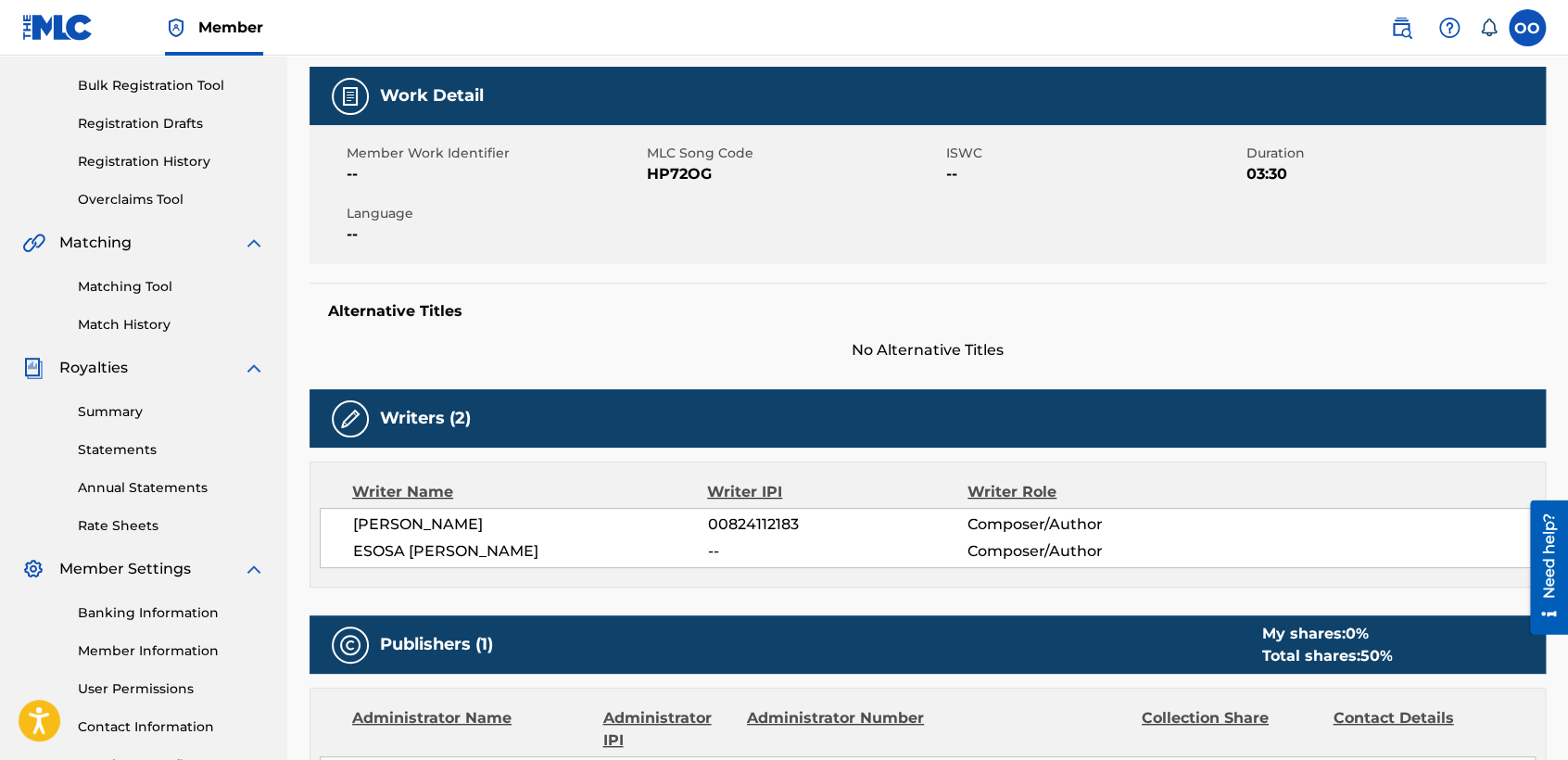 scroll, scrollTop: 309, scrollLeft: 0, axis: vertical 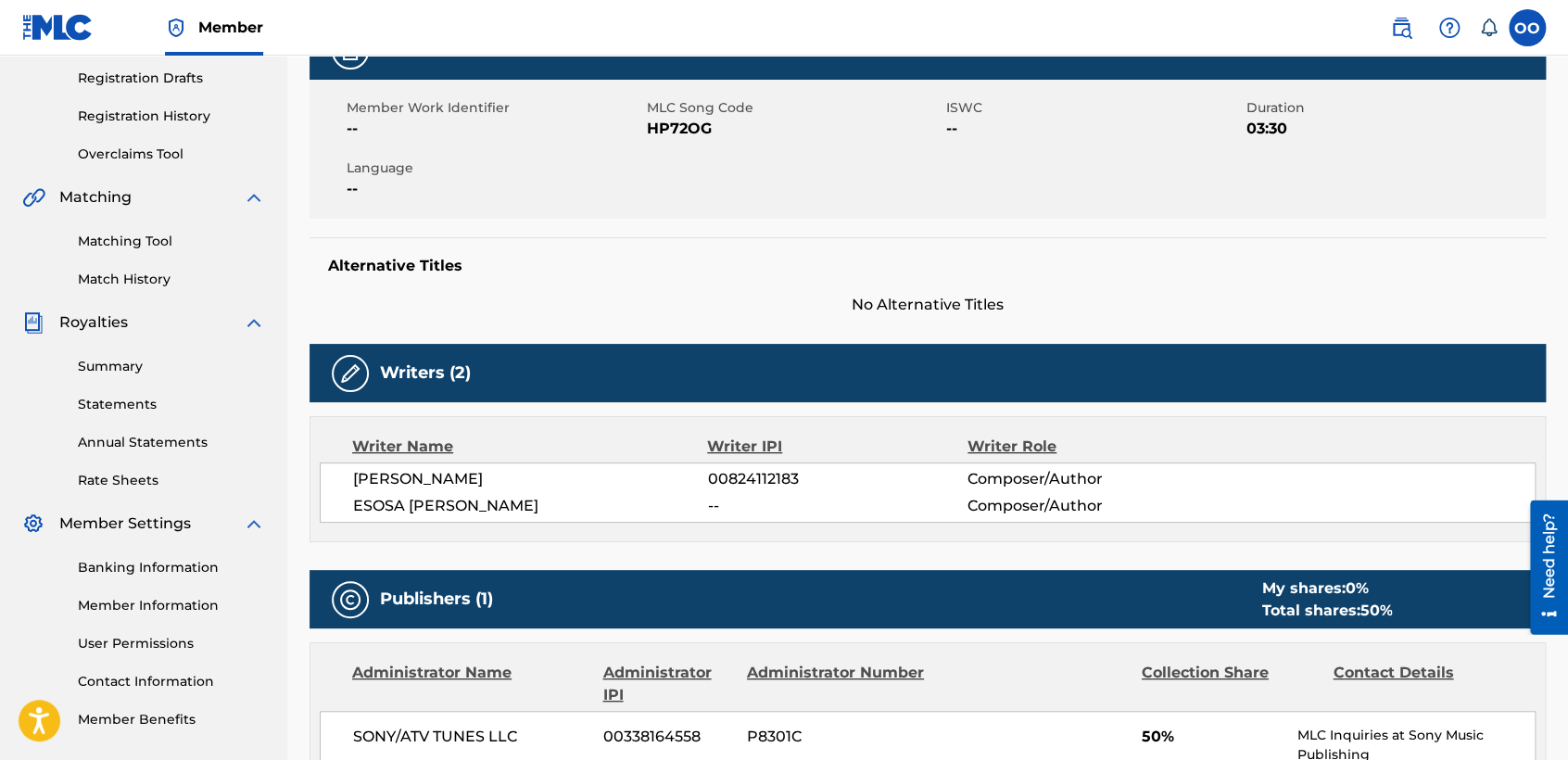 drag, startPoint x: 352, startPoint y: 503, endPoint x: 597, endPoint y: 508, distance: 245.05102 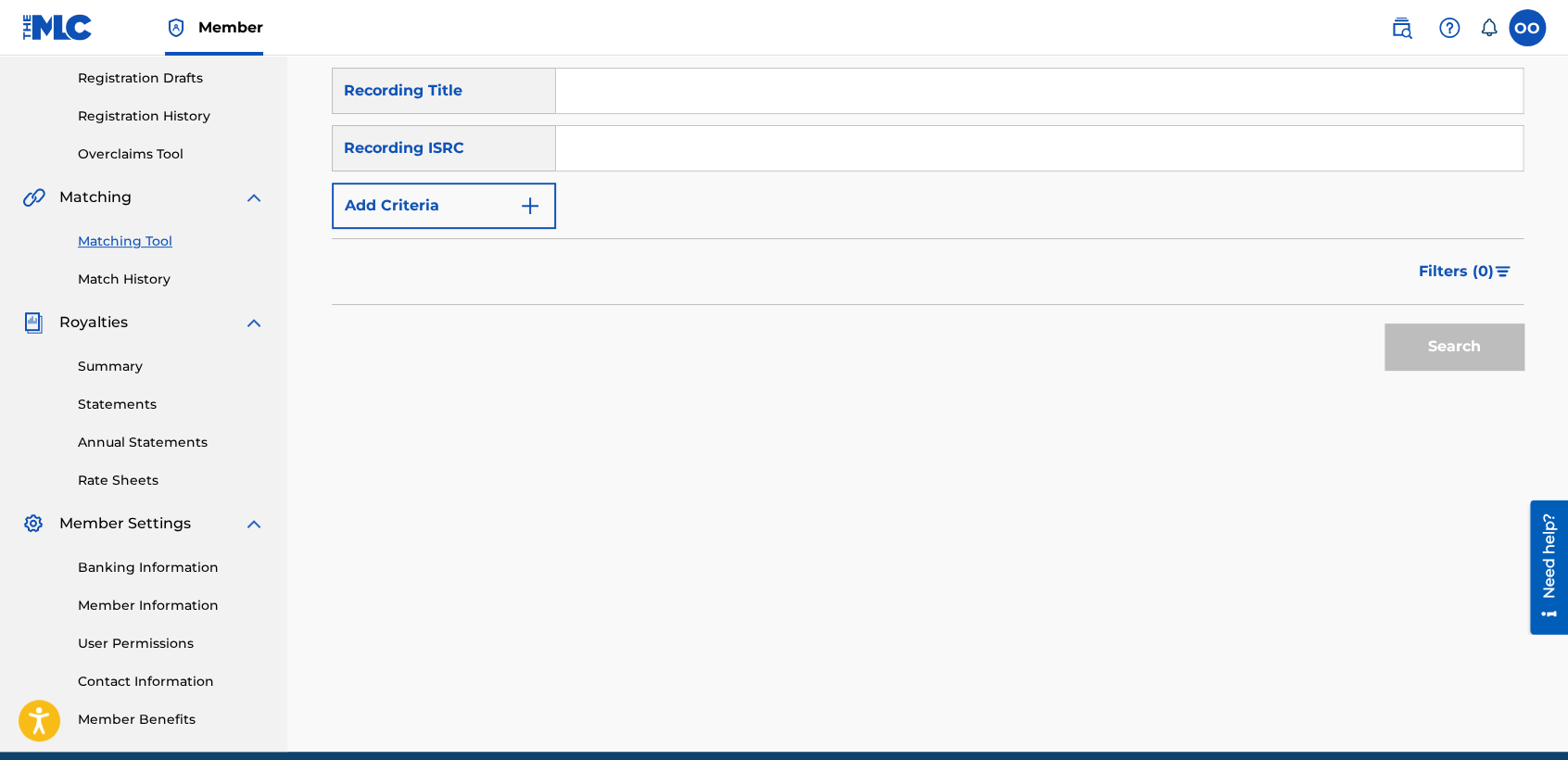 scroll, scrollTop: 0, scrollLeft: 0, axis: both 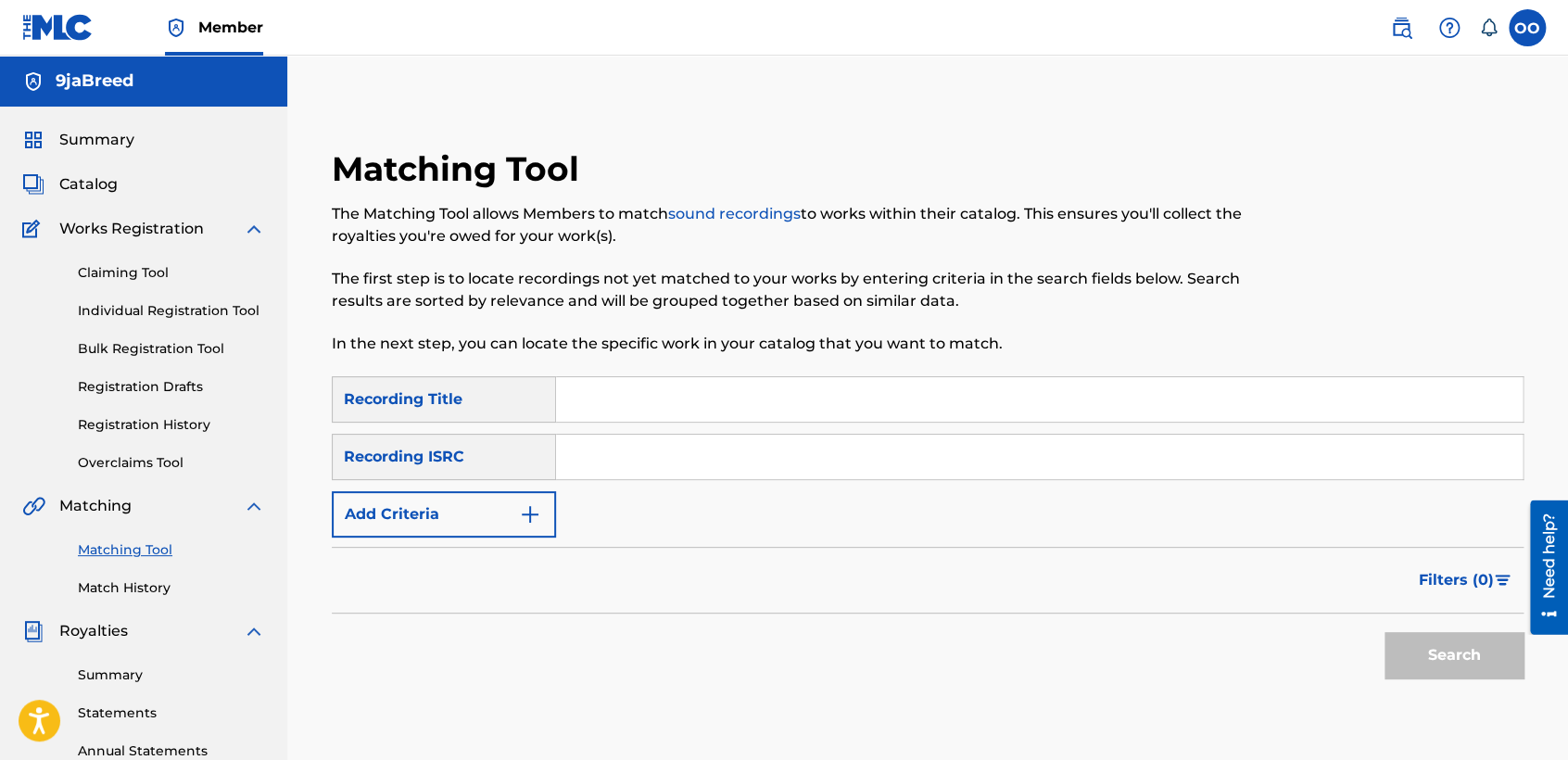 click at bounding box center (1039, 457) 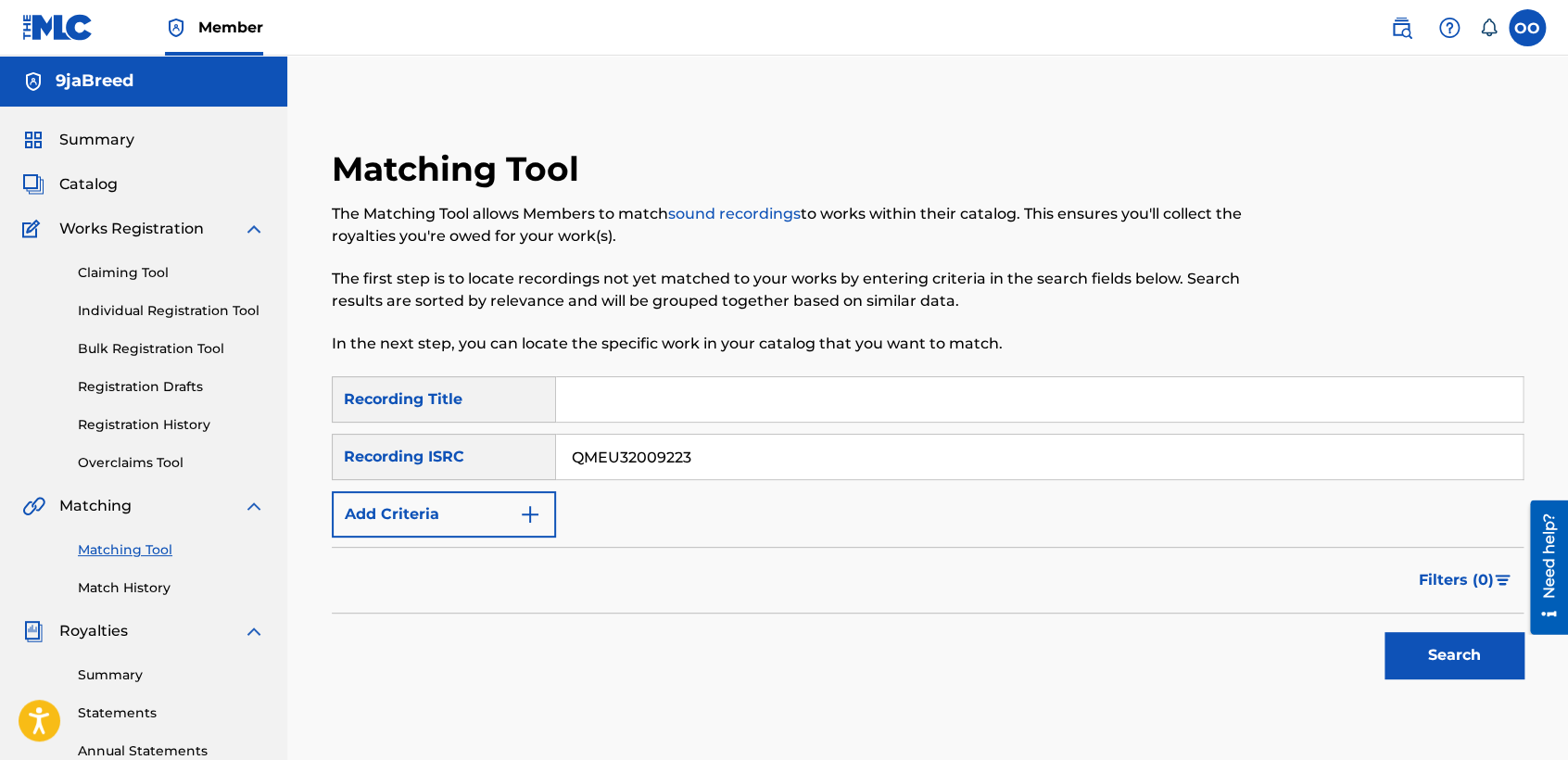 type on "QMEU32009223" 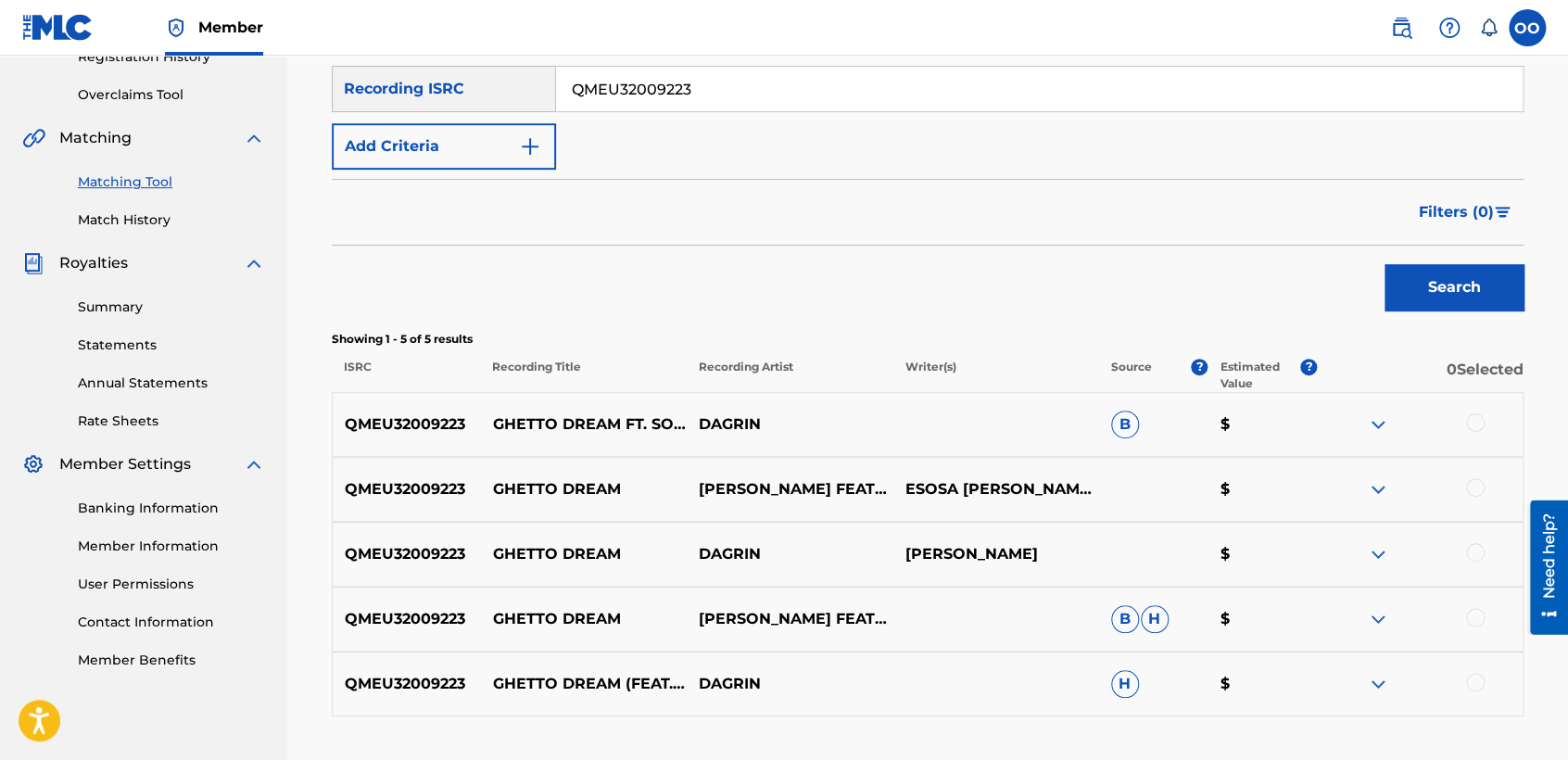 scroll, scrollTop: 412, scrollLeft: 0, axis: vertical 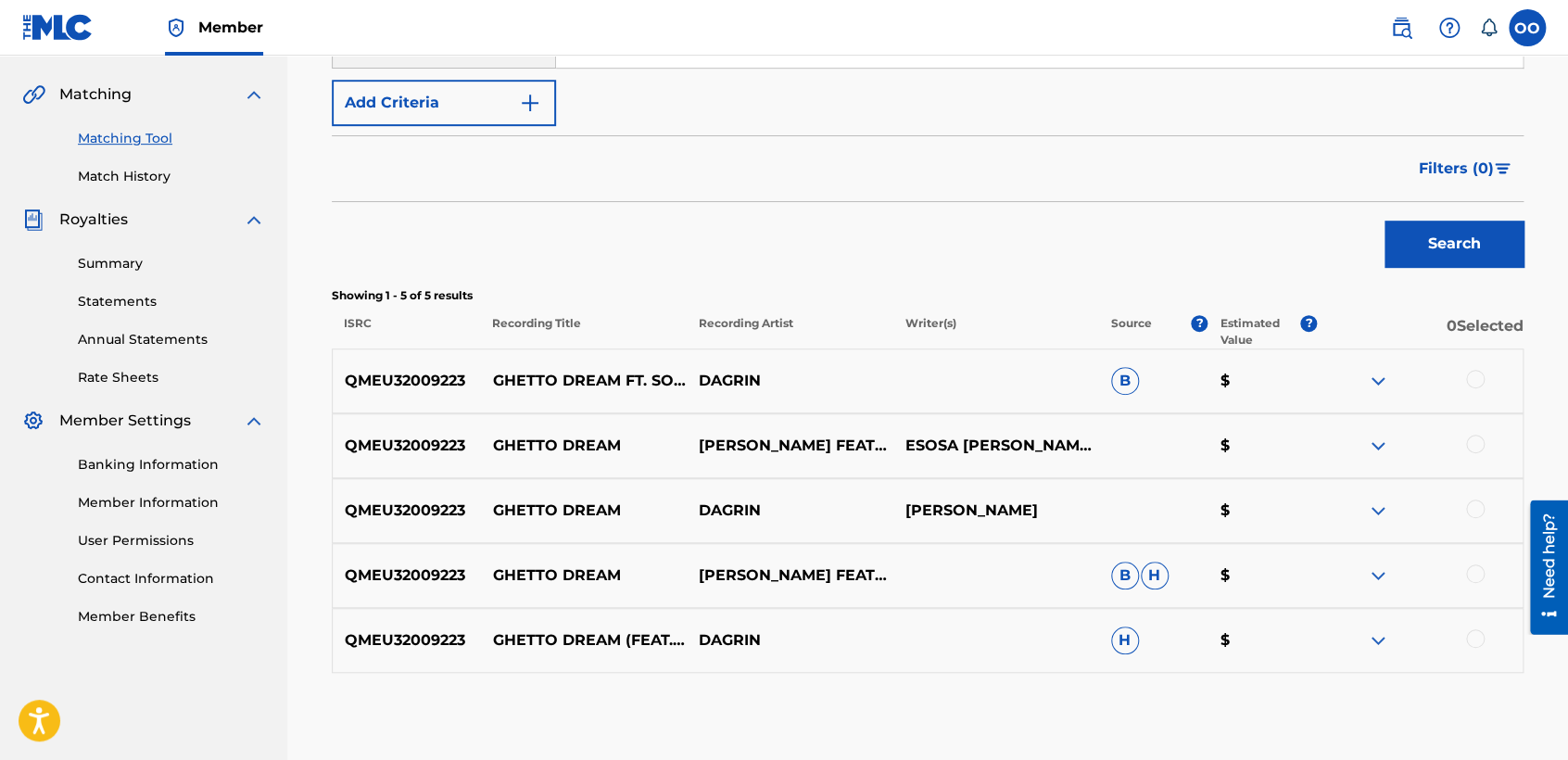 click at bounding box center [1378, 446] 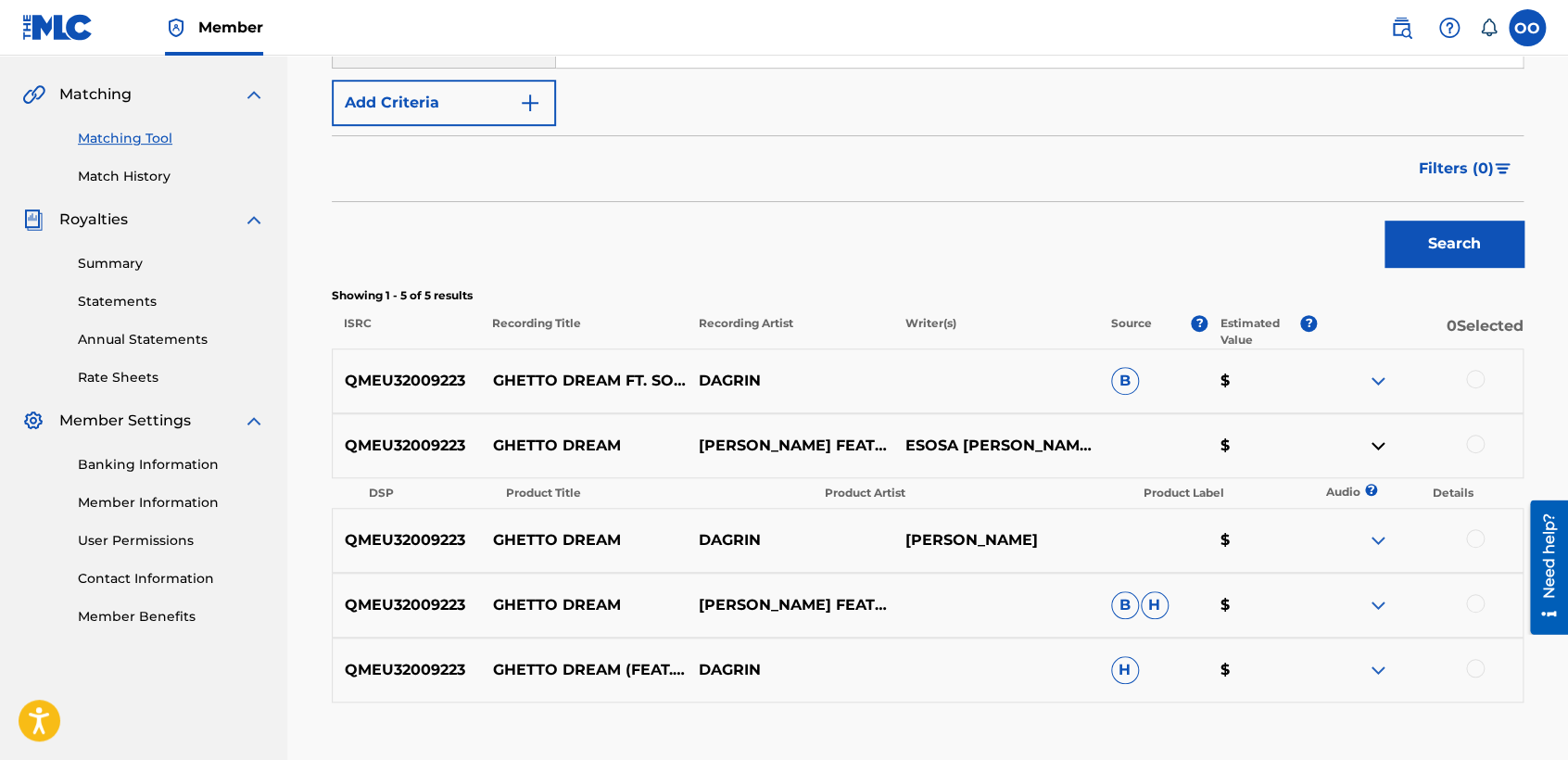 click on "Details" at bounding box center [1453, 493] 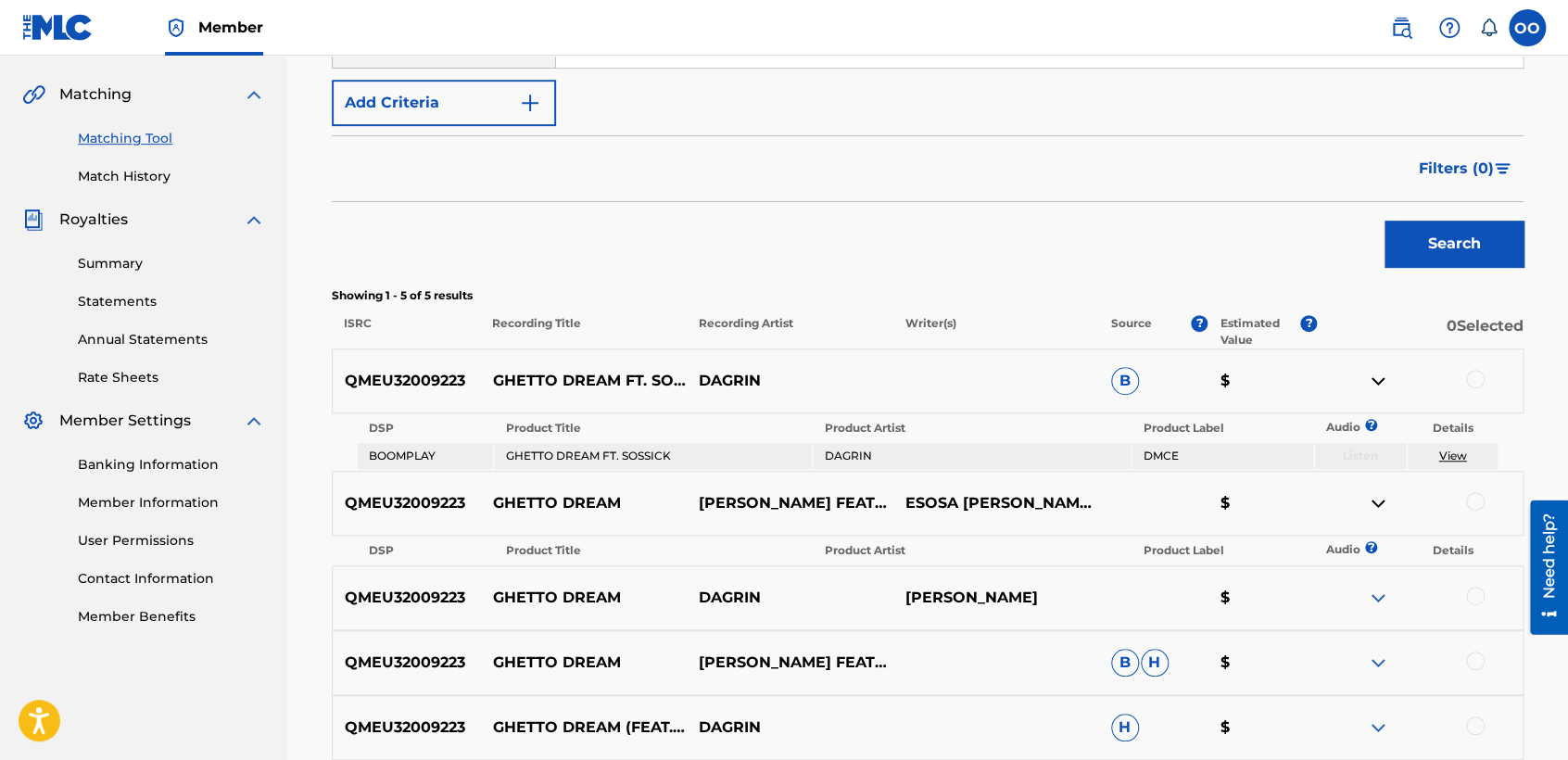 click on "View" at bounding box center (1452, 455) 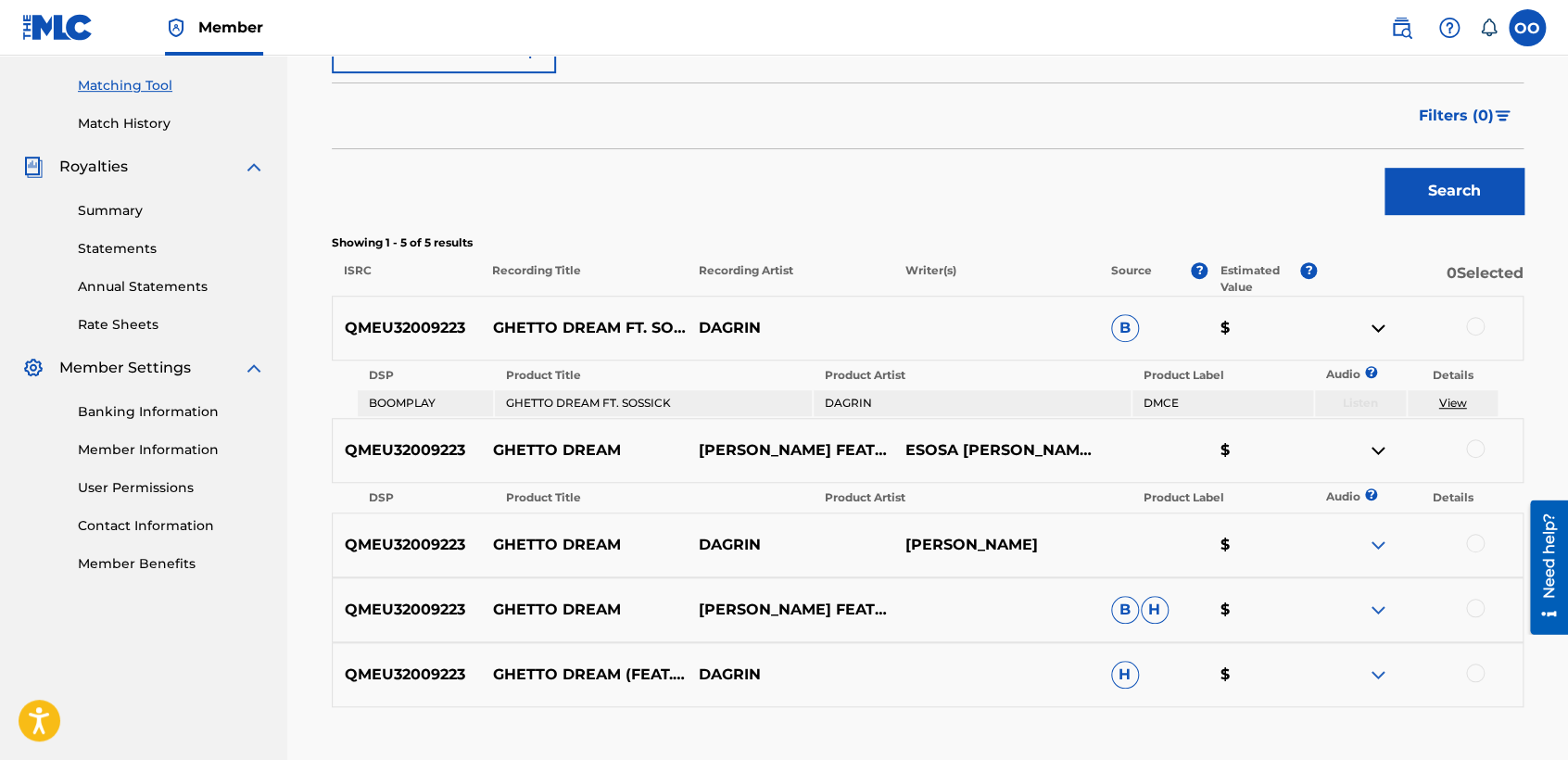 scroll, scrollTop: 514, scrollLeft: 0, axis: vertical 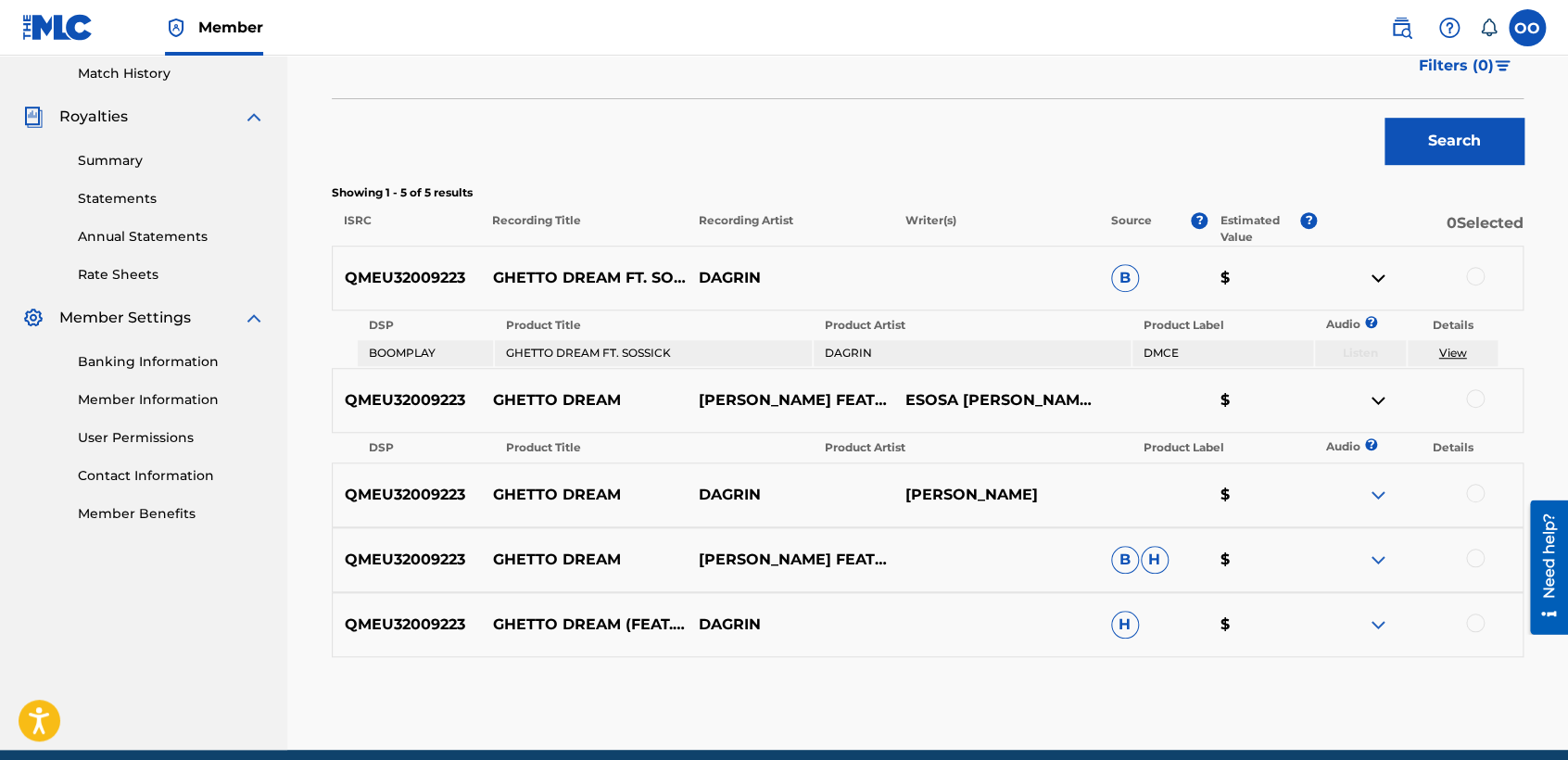 click at bounding box center (1378, 560) 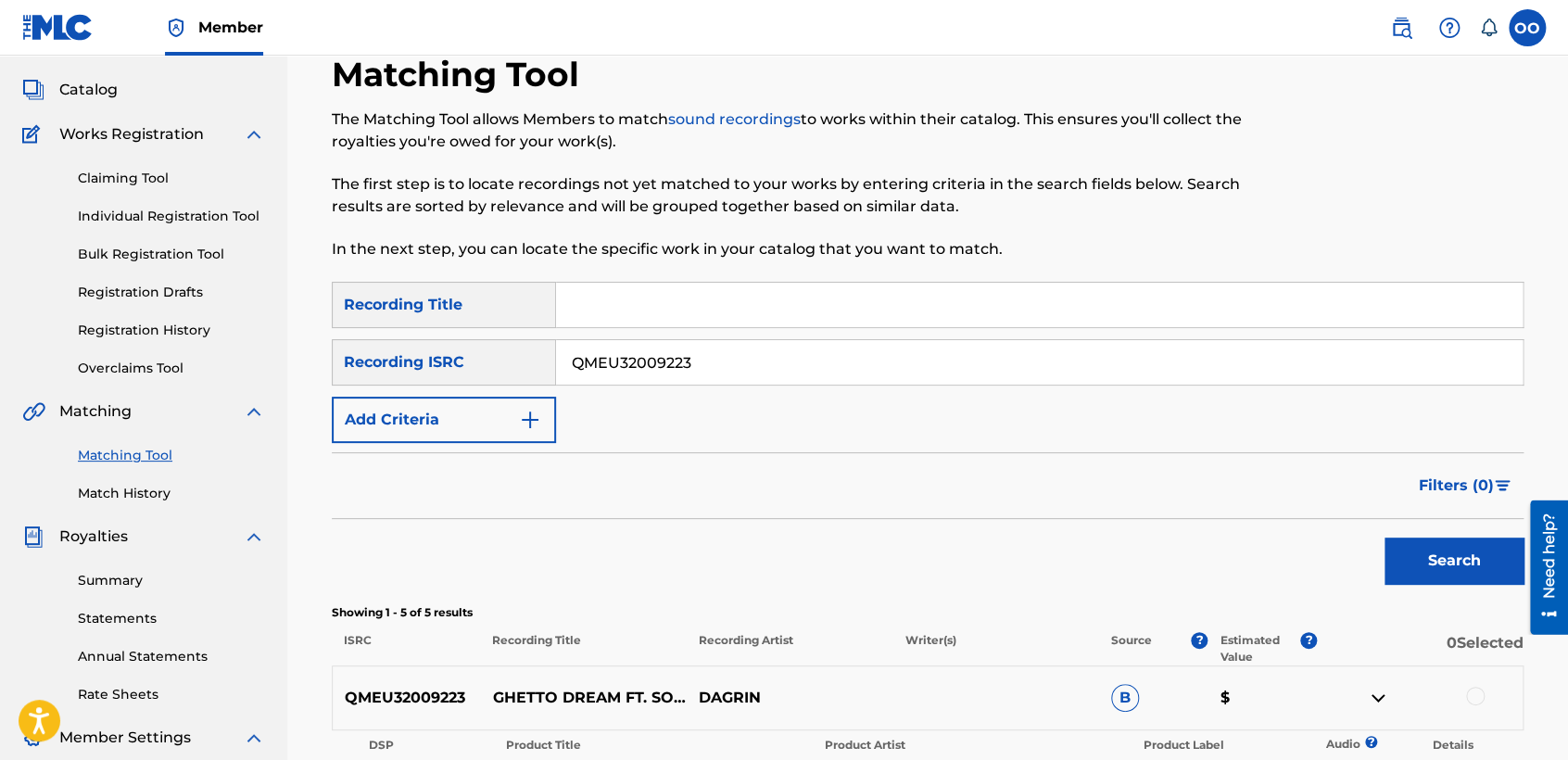 scroll, scrollTop: 58, scrollLeft: 0, axis: vertical 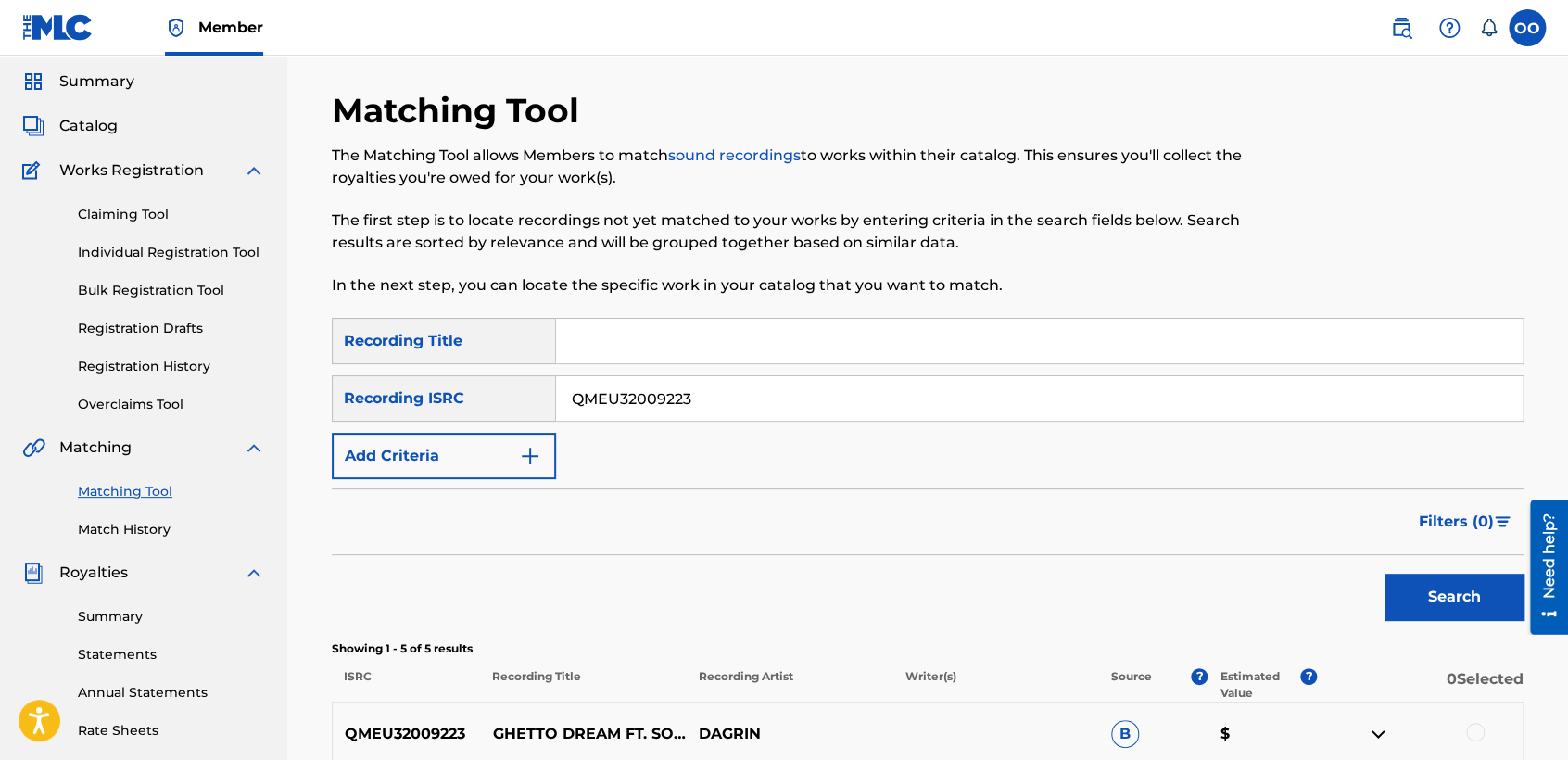 click on "Matching Tool" at bounding box center (171, 491) 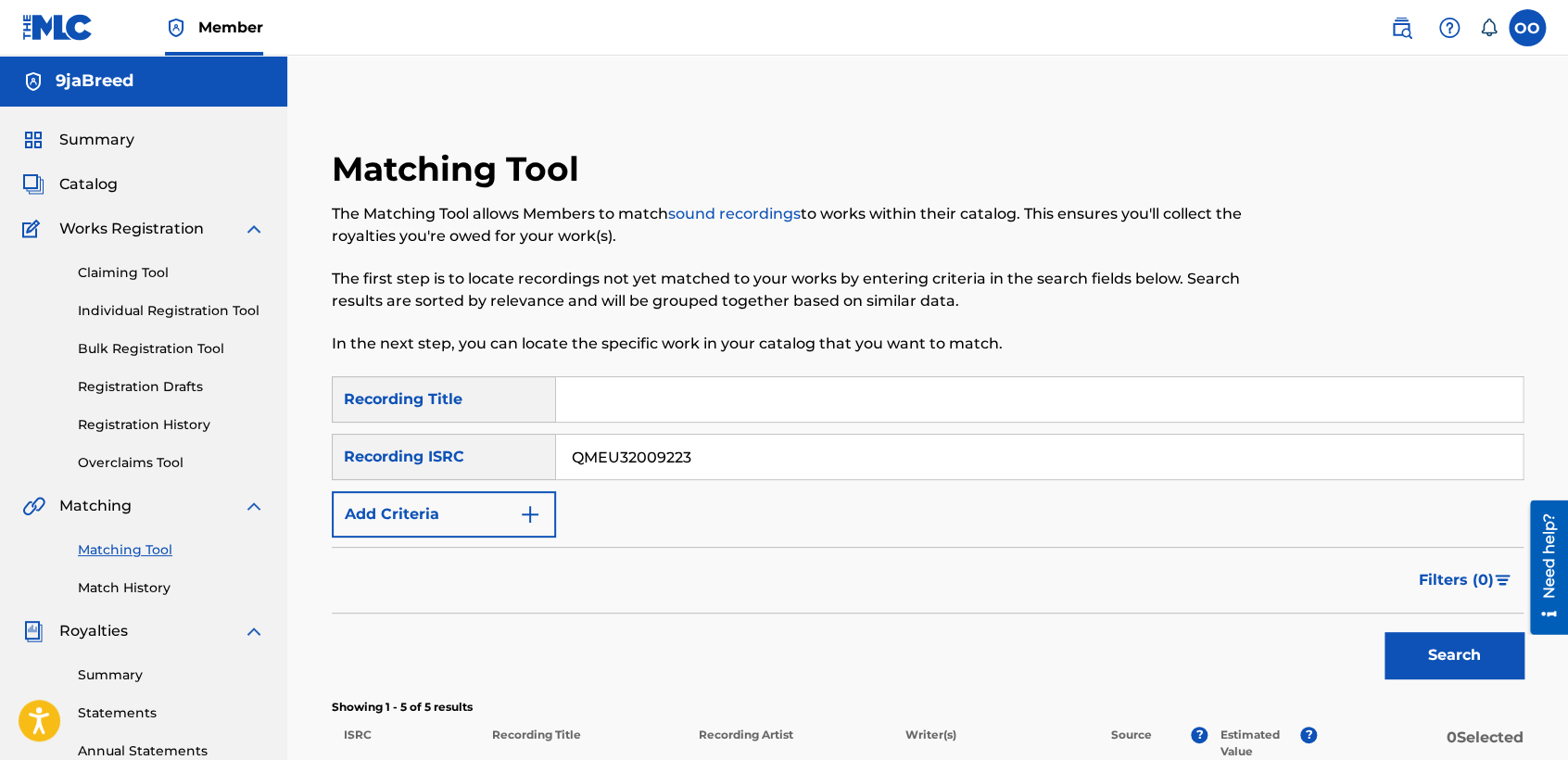 click on "Claiming Tool" at bounding box center [171, 272] 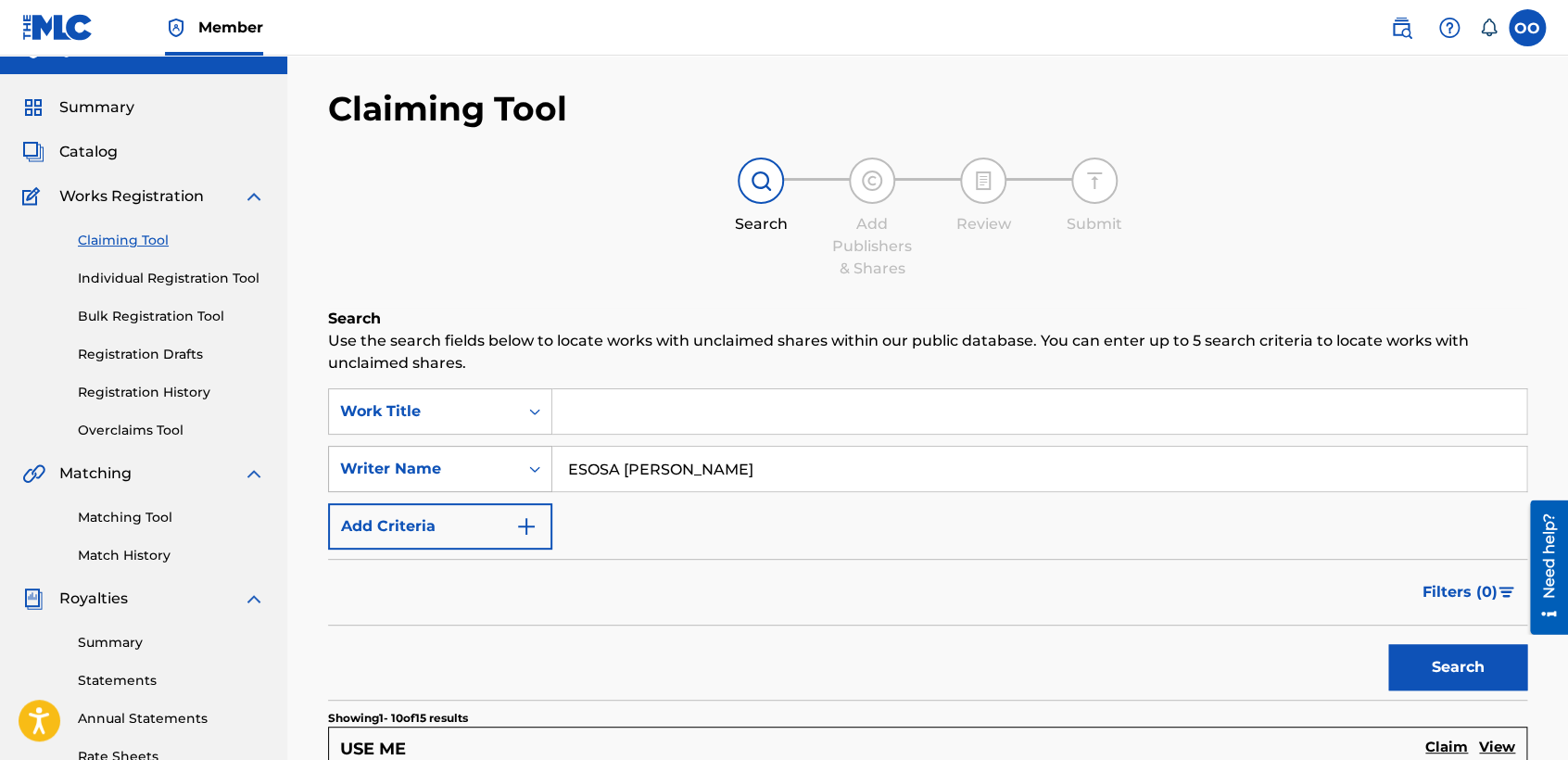 click on "Writer Name" at bounding box center (440, 469) 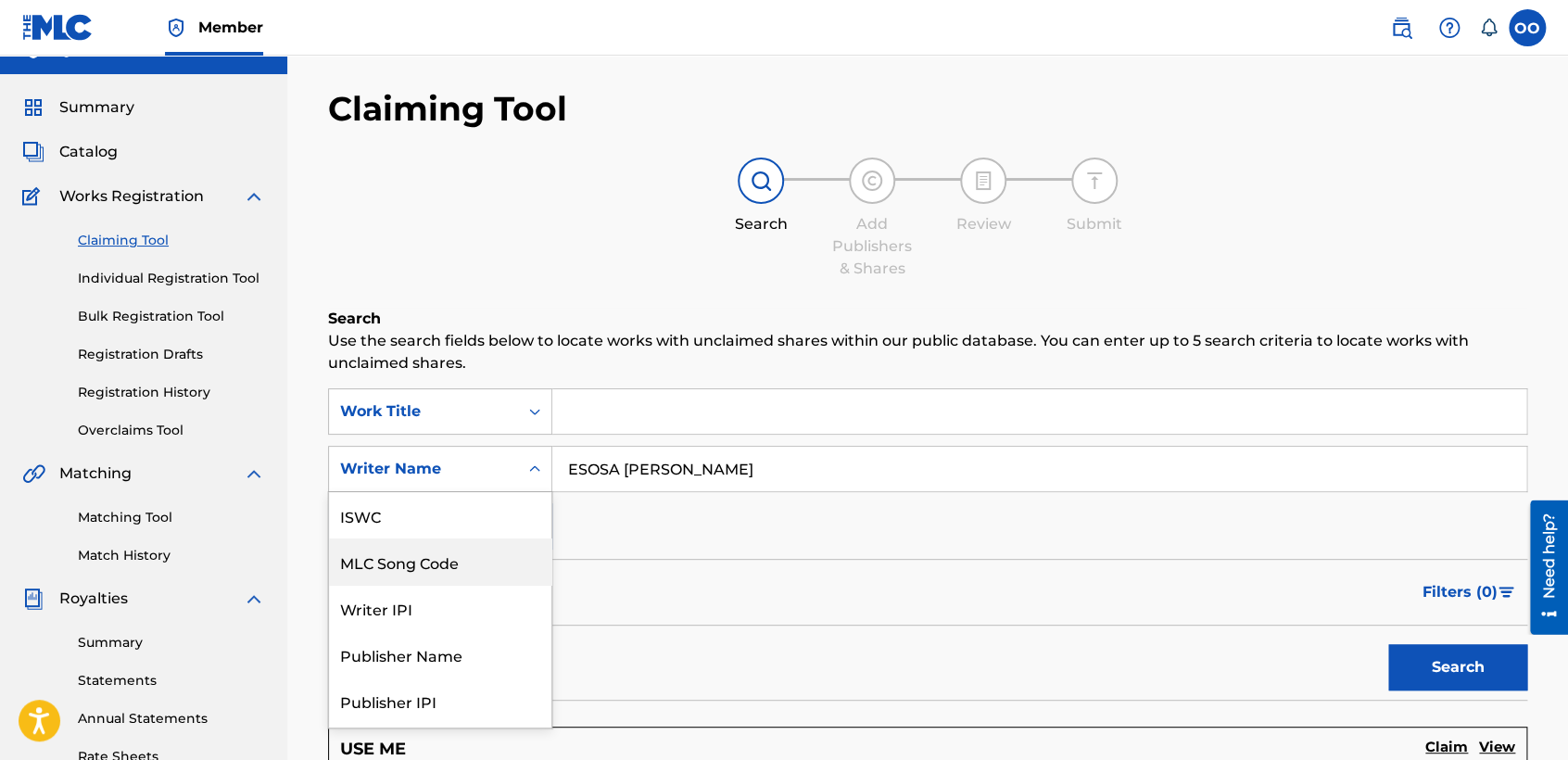 scroll, scrollTop: 43, scrollLeft: 0, axis: vertical 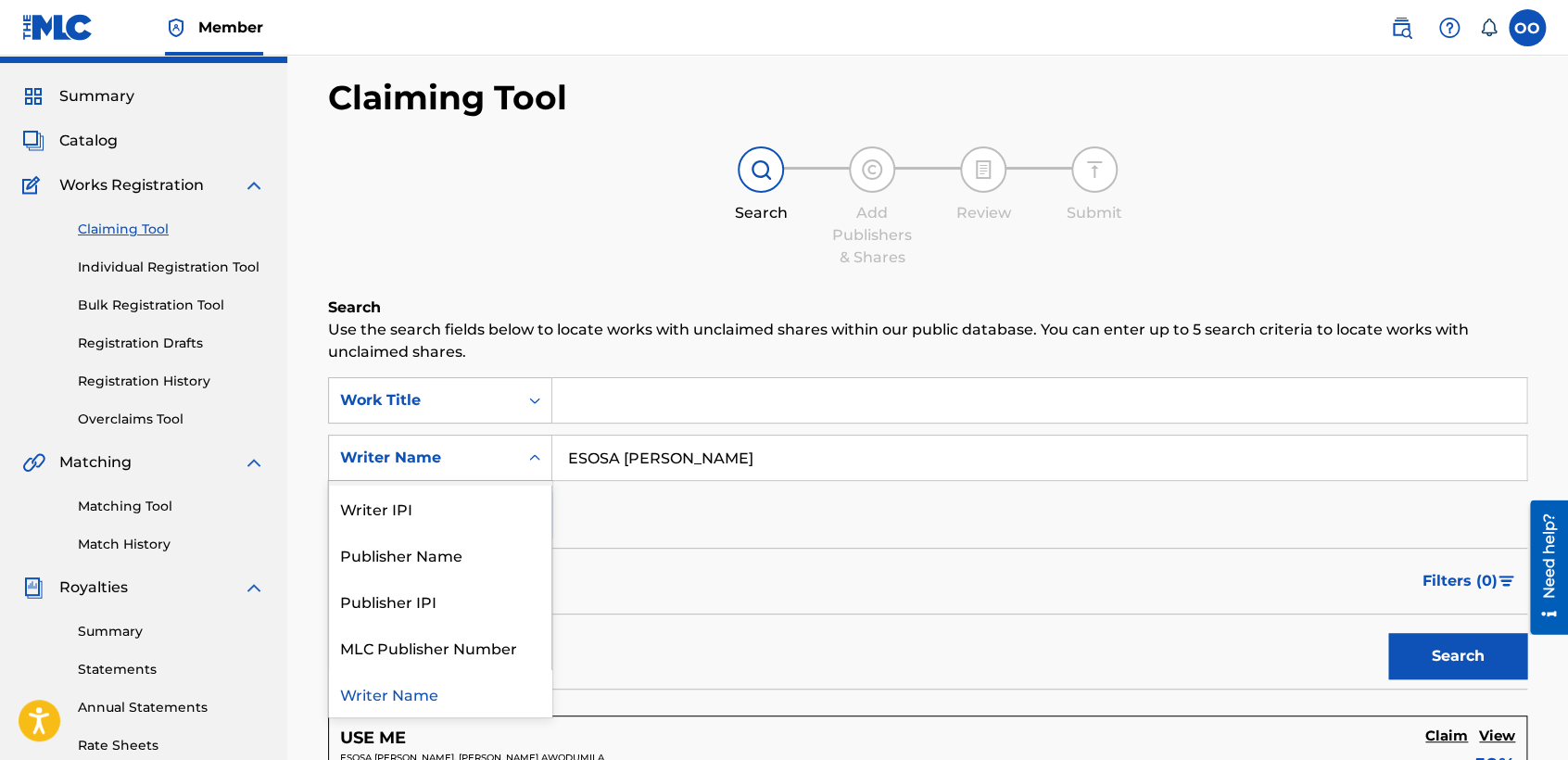 click on "ESOSA douglas OSEMWENGIE" at bounding box center (1039, 458) 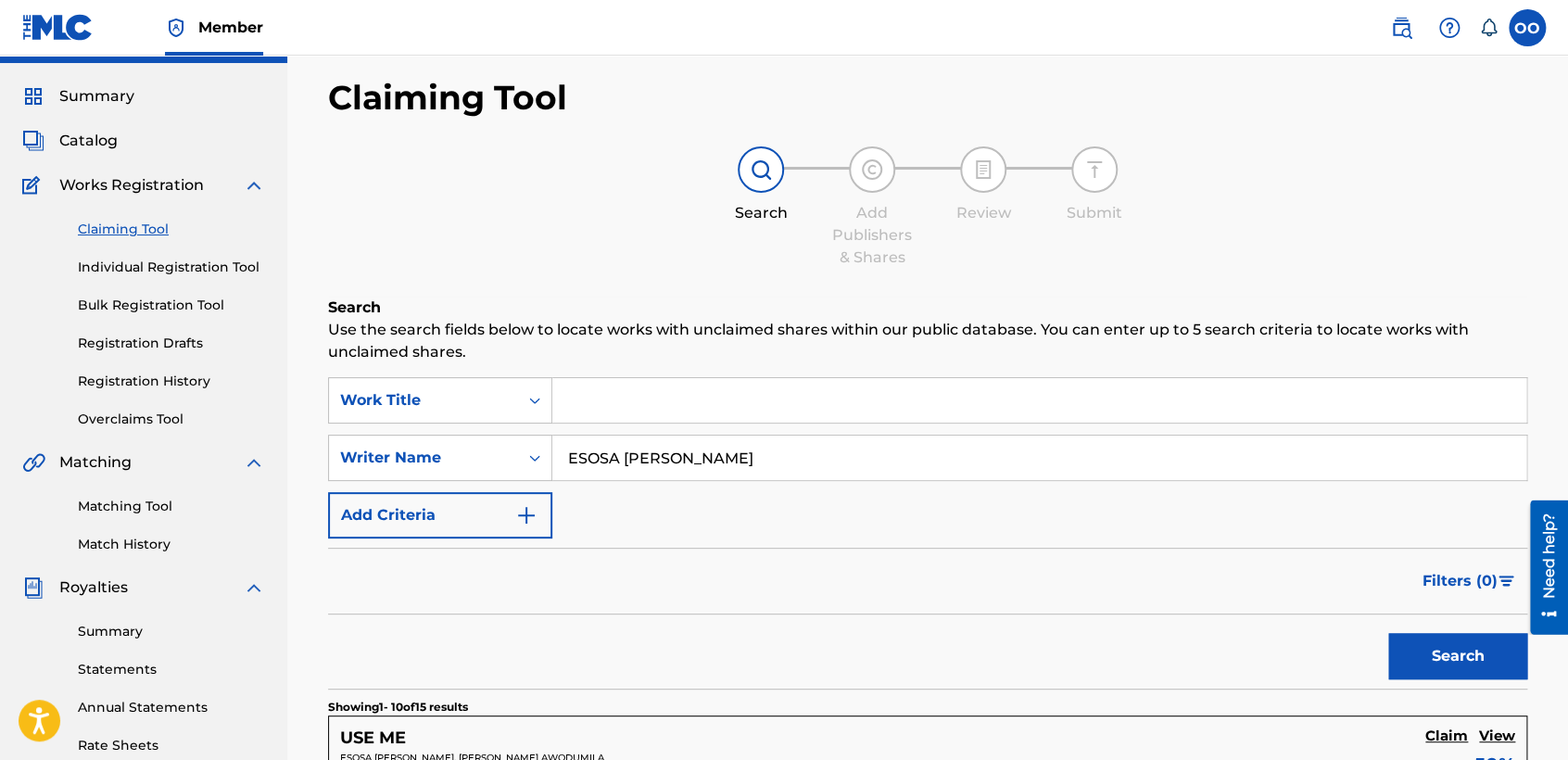 drag, startPoint x: 853, startPoint y: 458, endPoint x: 563, endPoint y: 472, distance: 290.33773 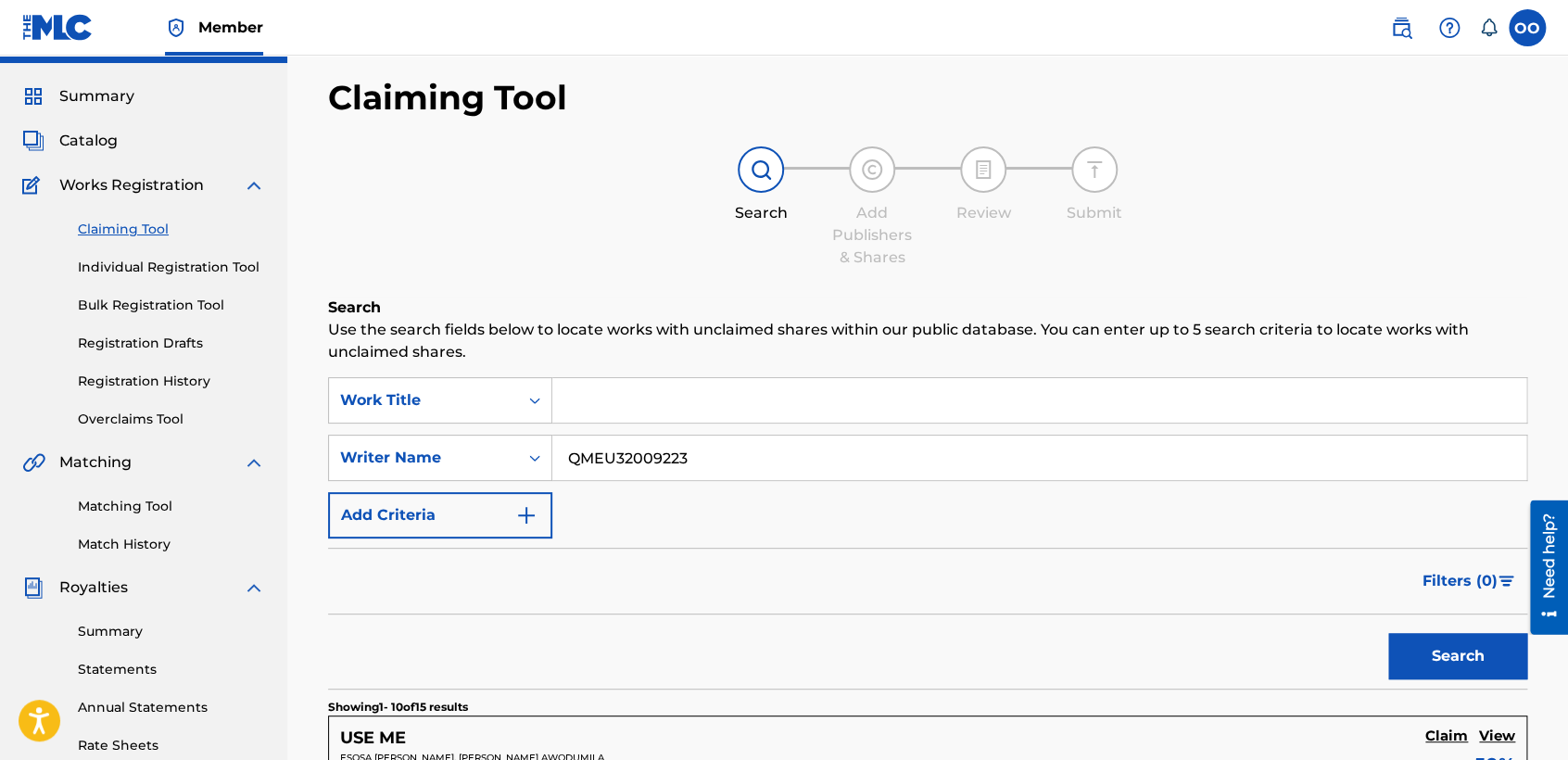 click on "QMEU32009223" at bounding box center [1039, 458] 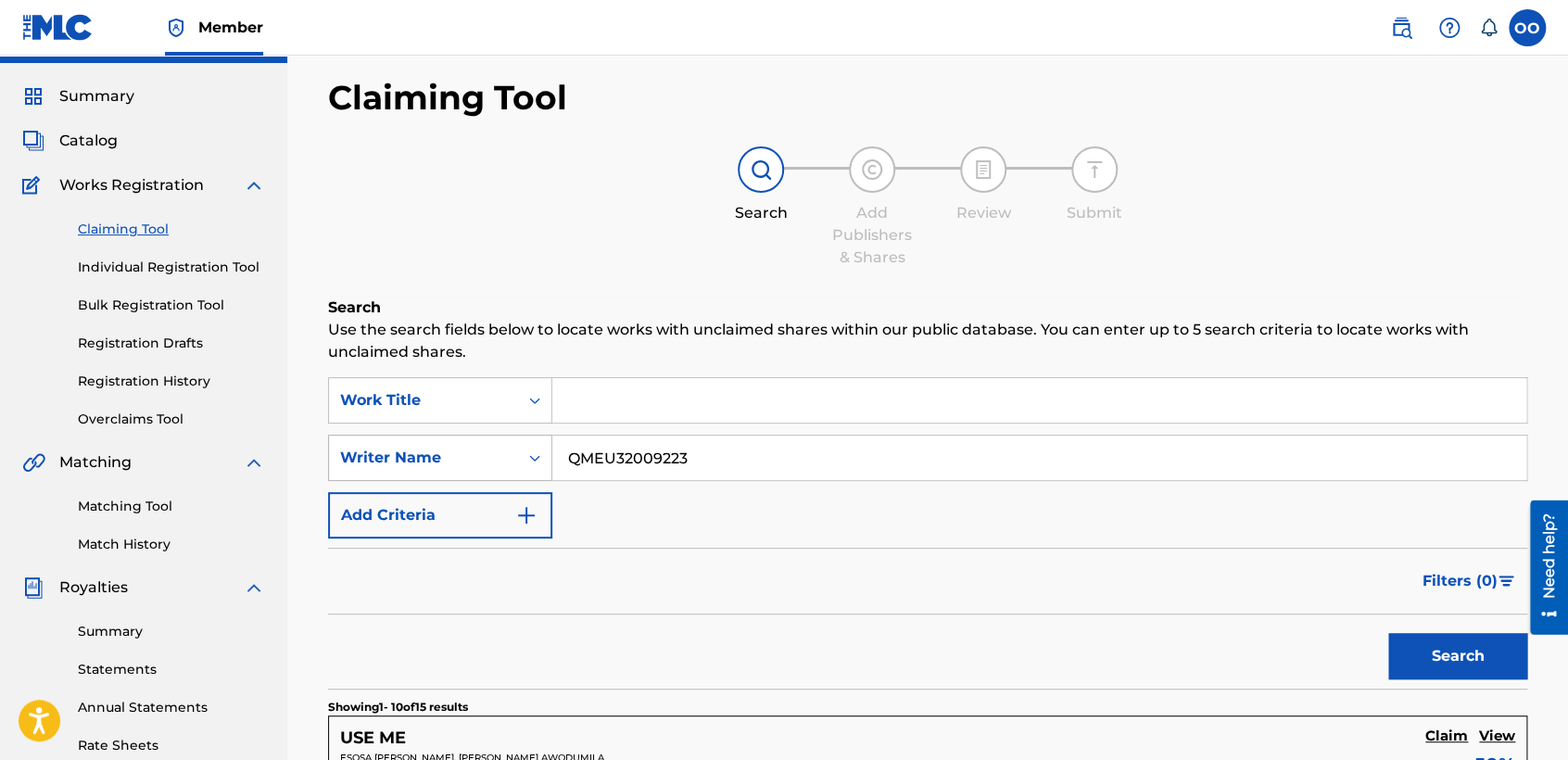 type on "QMEU32009223" 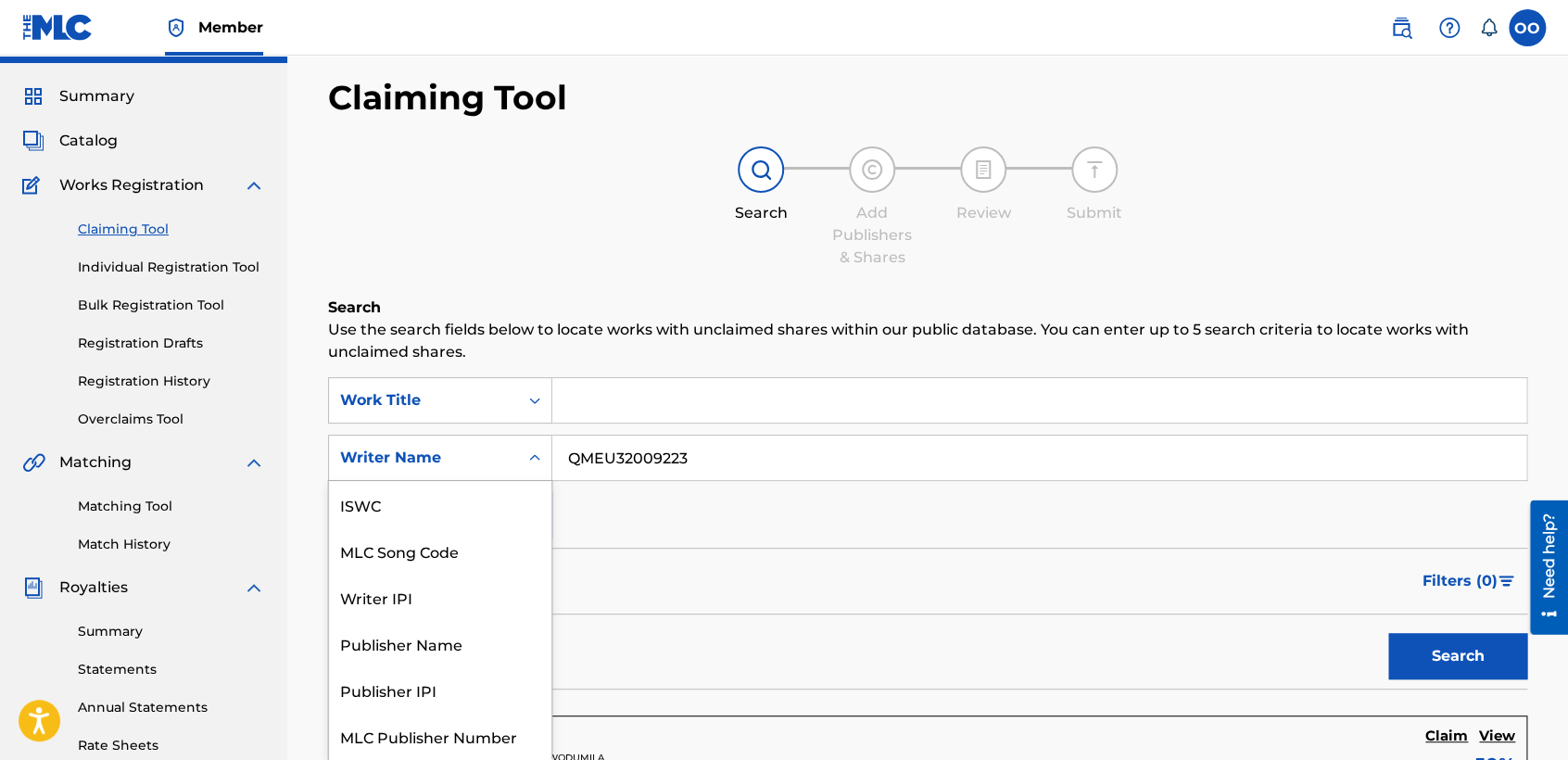 scroll, scrollTop: 45, scrollLeft: 0, axis: vertical 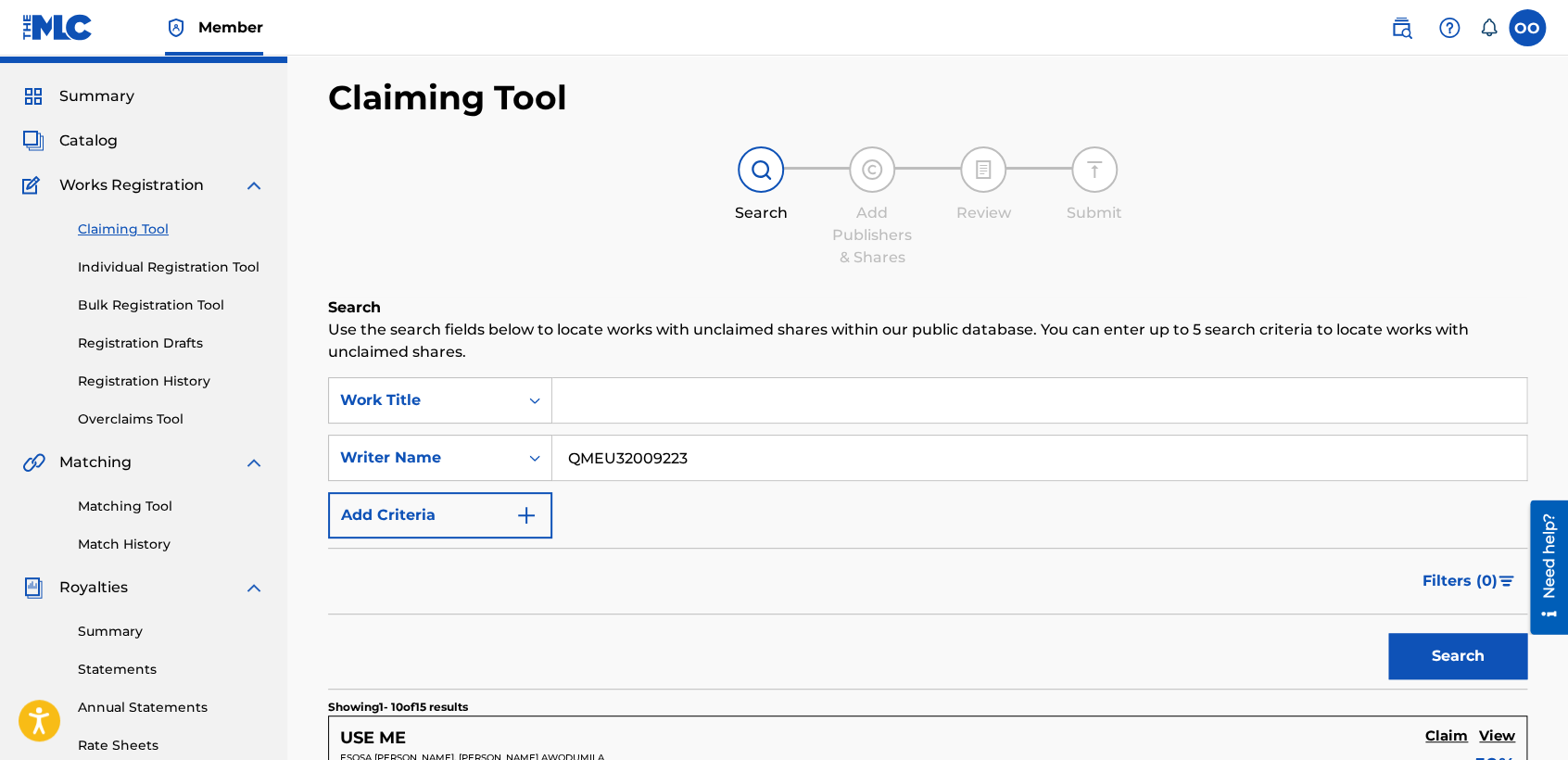 click on "SearchWithCriteria6d2d5374-7023-480f-b2c8-0d4c319f30d1 Work Title SearchWithCriteriab0d76faa-ddeb-4b58-af81-19d631e2f697 Writer Name QMEU32009223 Add Criteria" at bounding box center [928, 458] 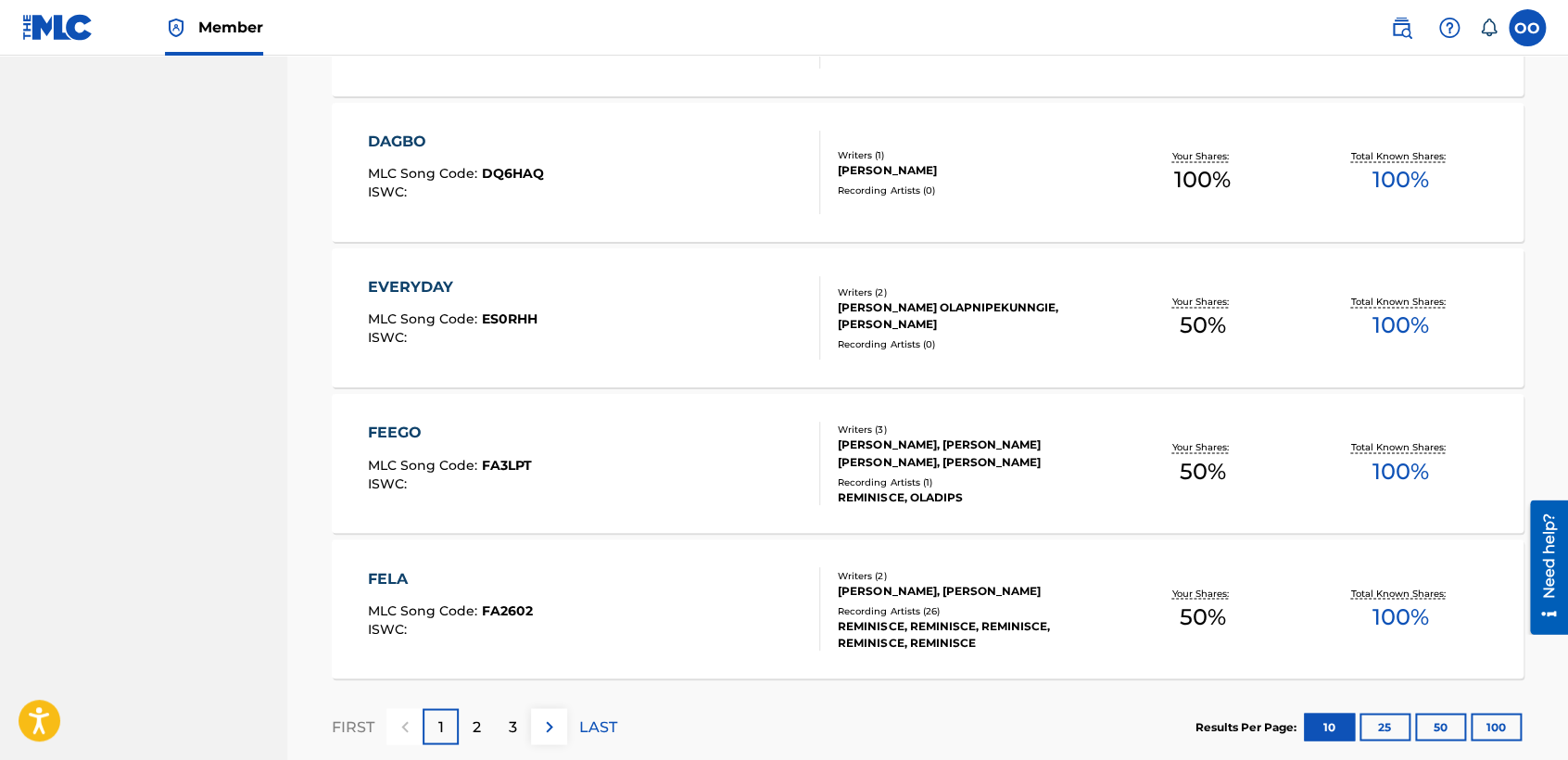 scroll, scrollTop: 1338, scrollLeft: 0, axis: vertical 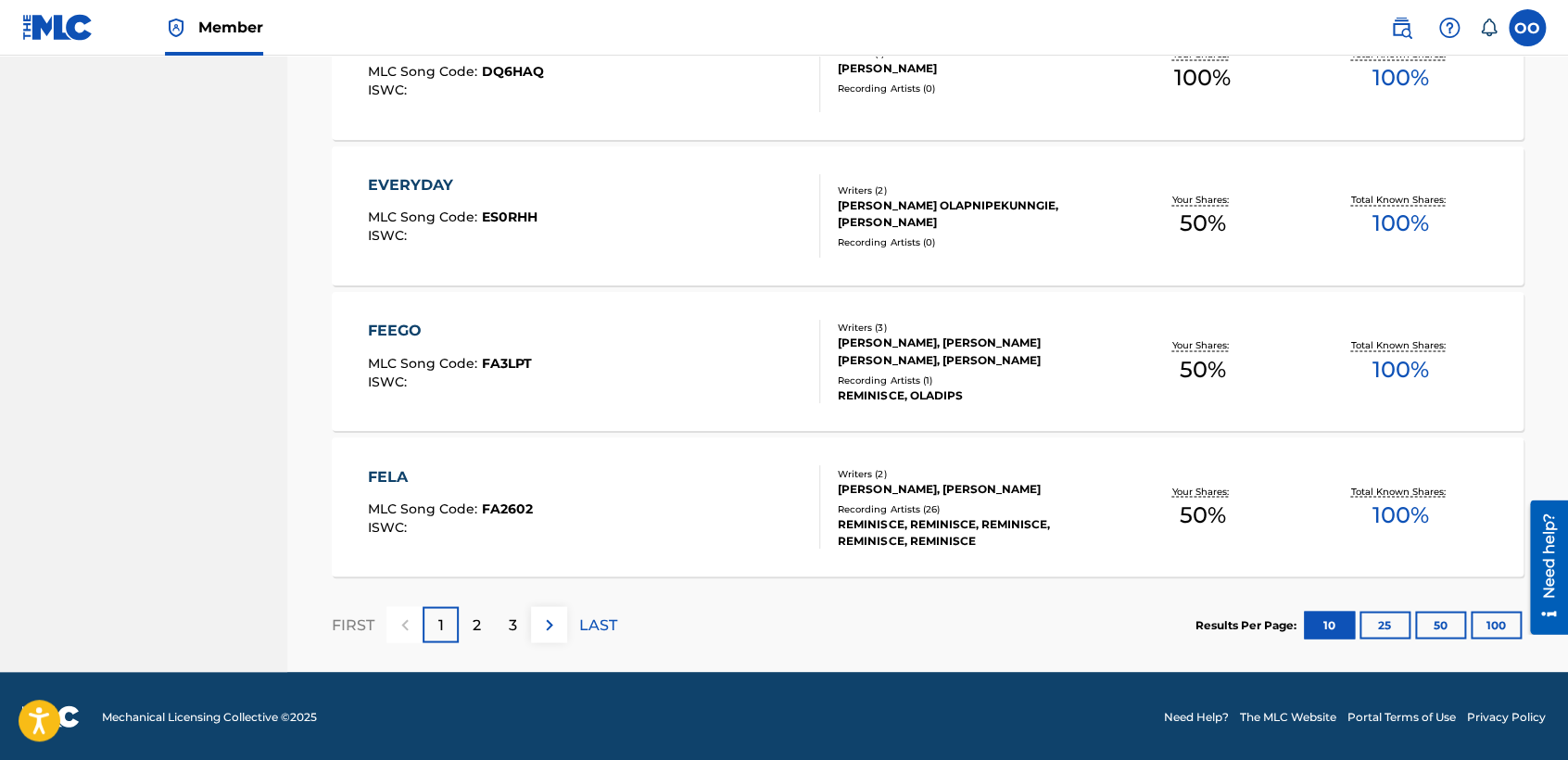 click on "2" at bounding box center (476, 624) 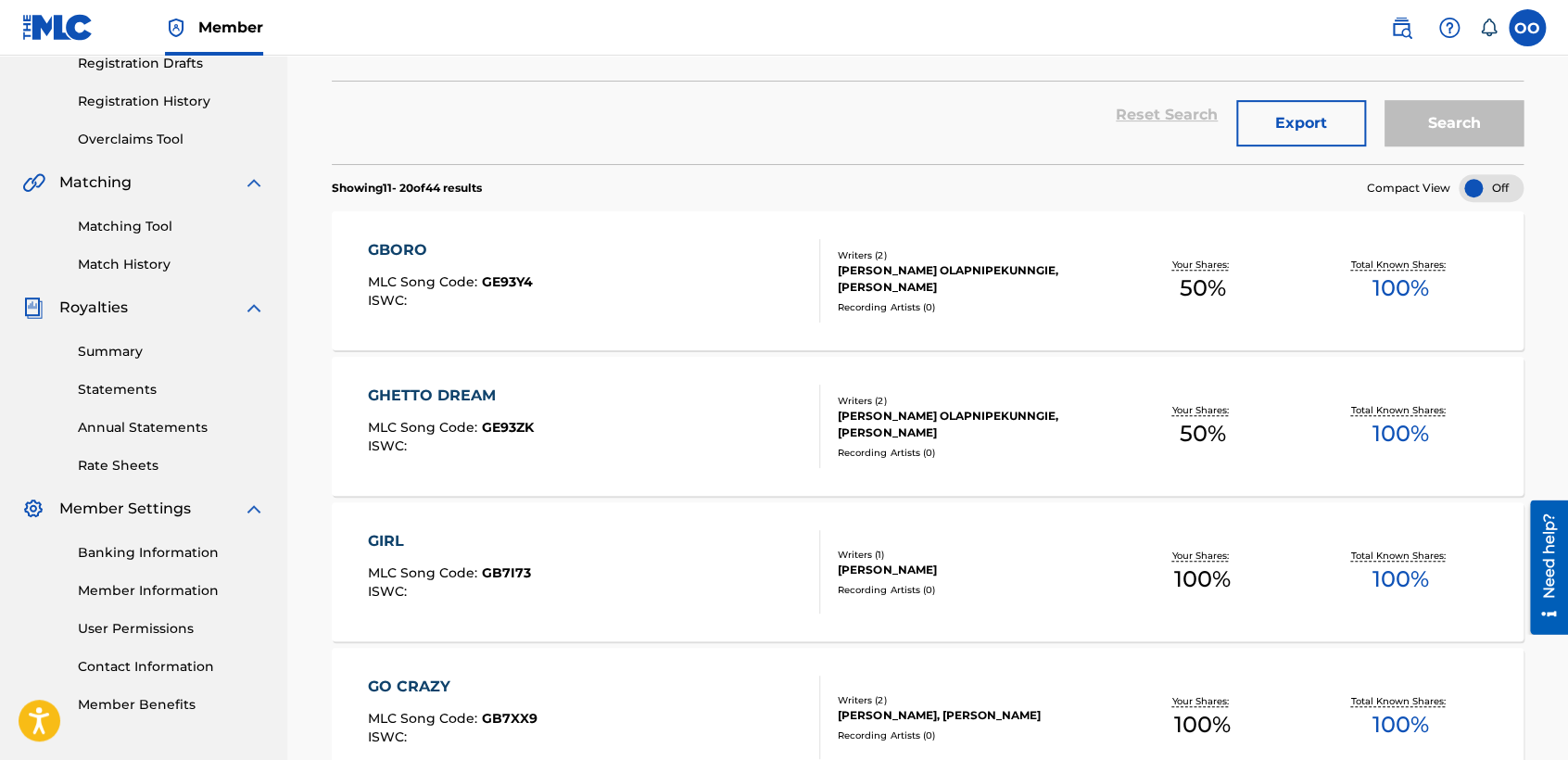 scroll, scrollTop: 274, scrollLeft: 0, axis: vertical 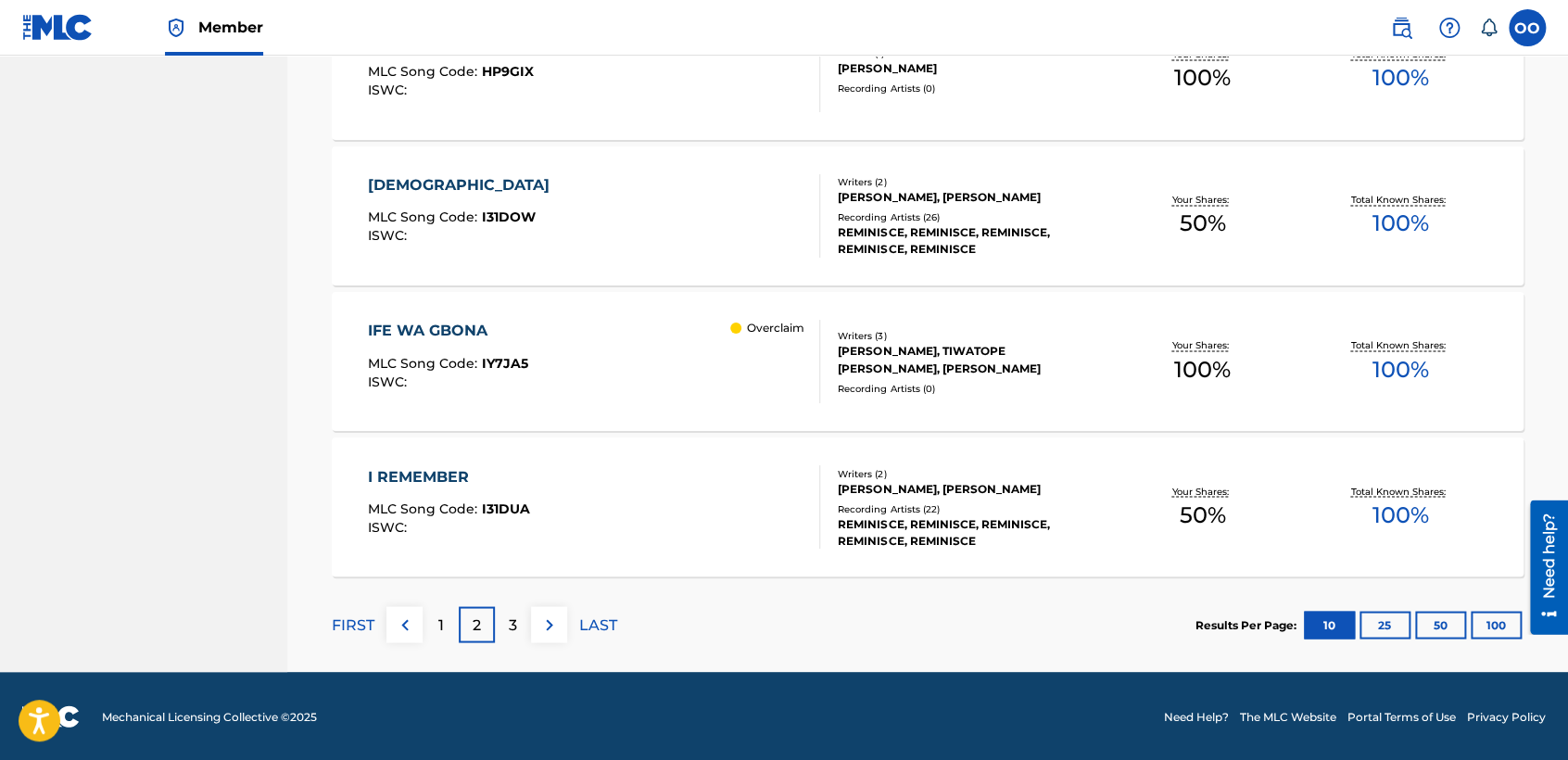 click on "3" at bounding box center [512, 625] 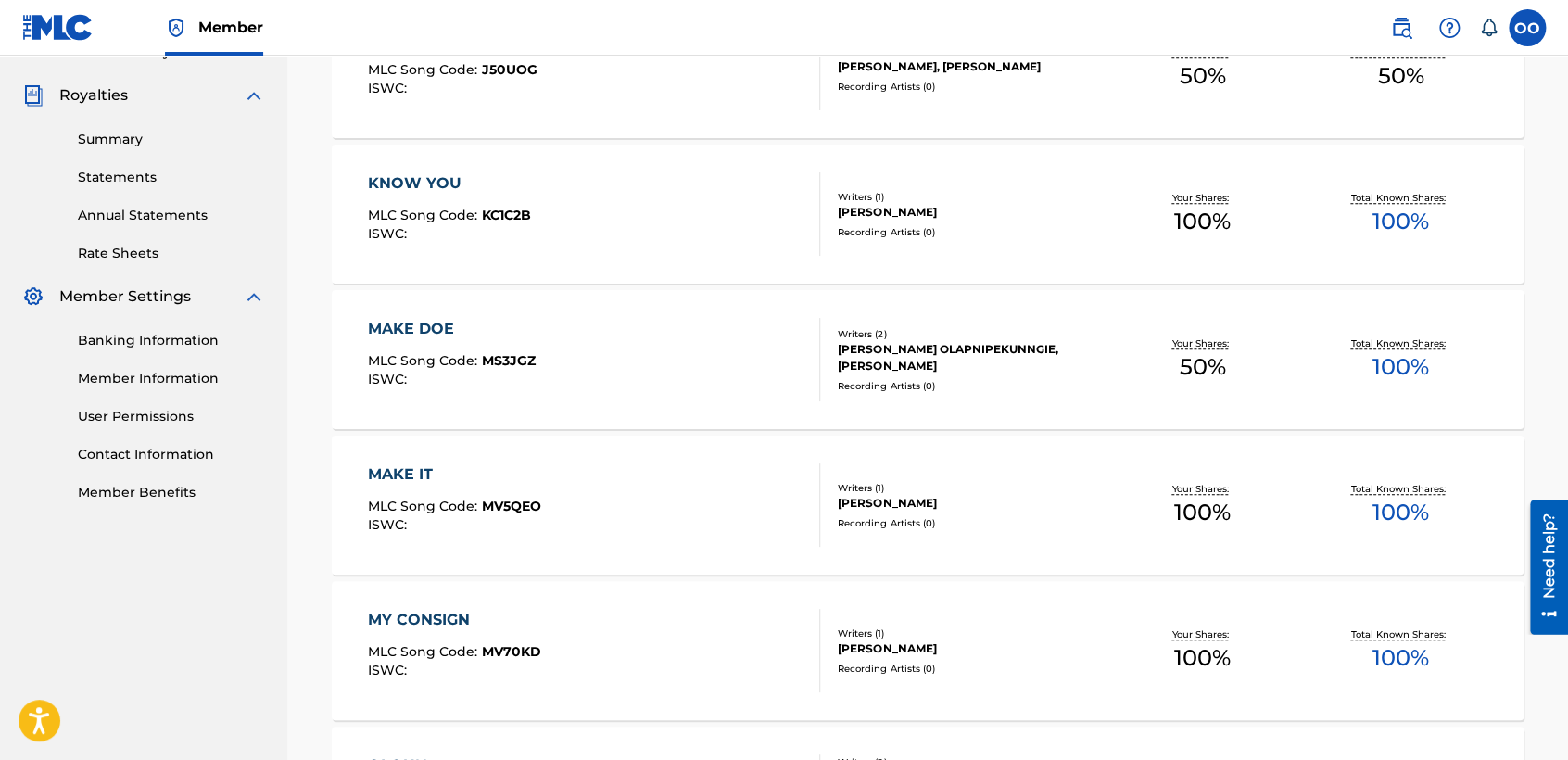 scroll, scrollTop: 583, scrollLeft: 0, axis: vertical 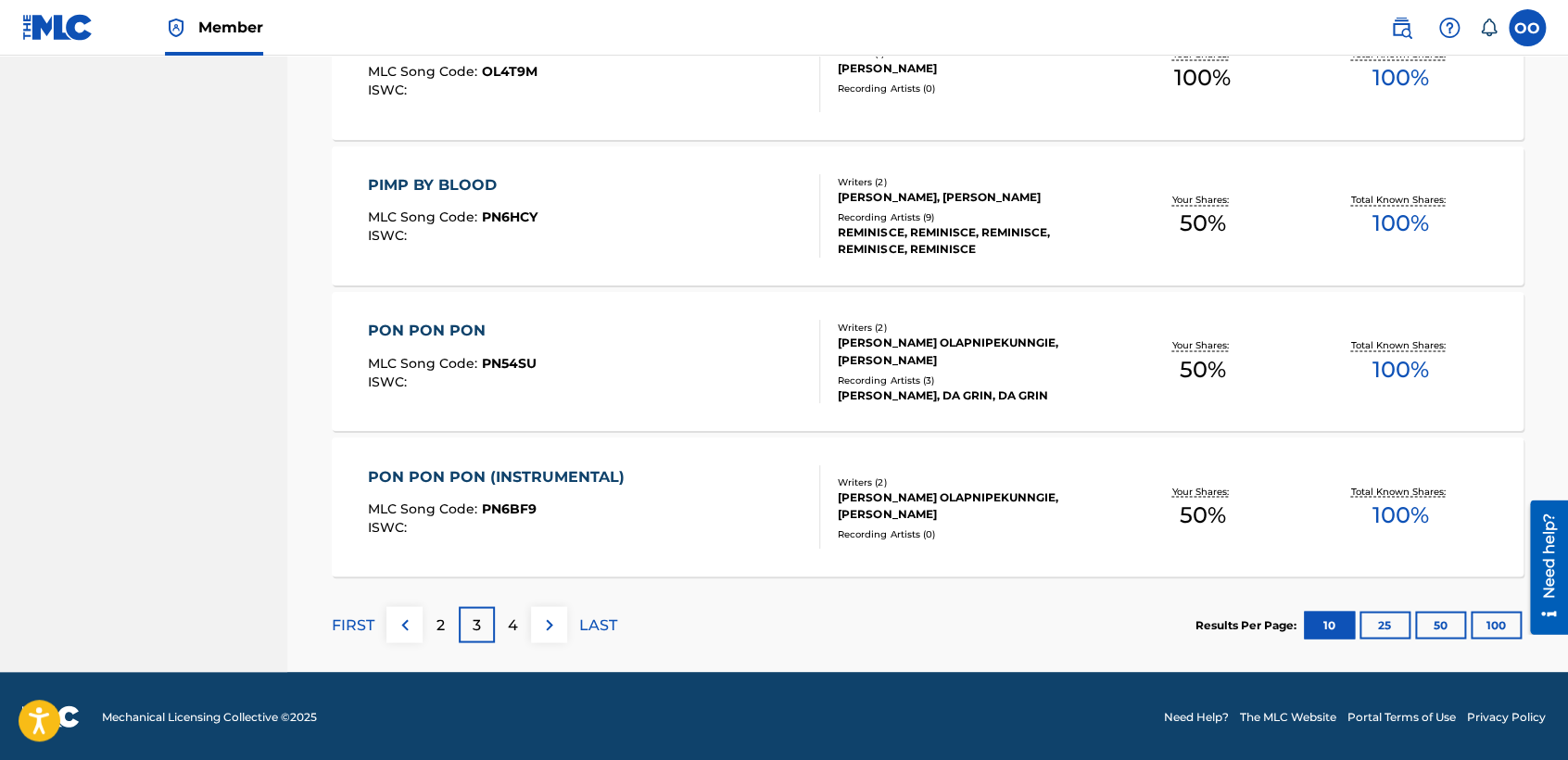 click on "4" at bounding box center (512, 625) 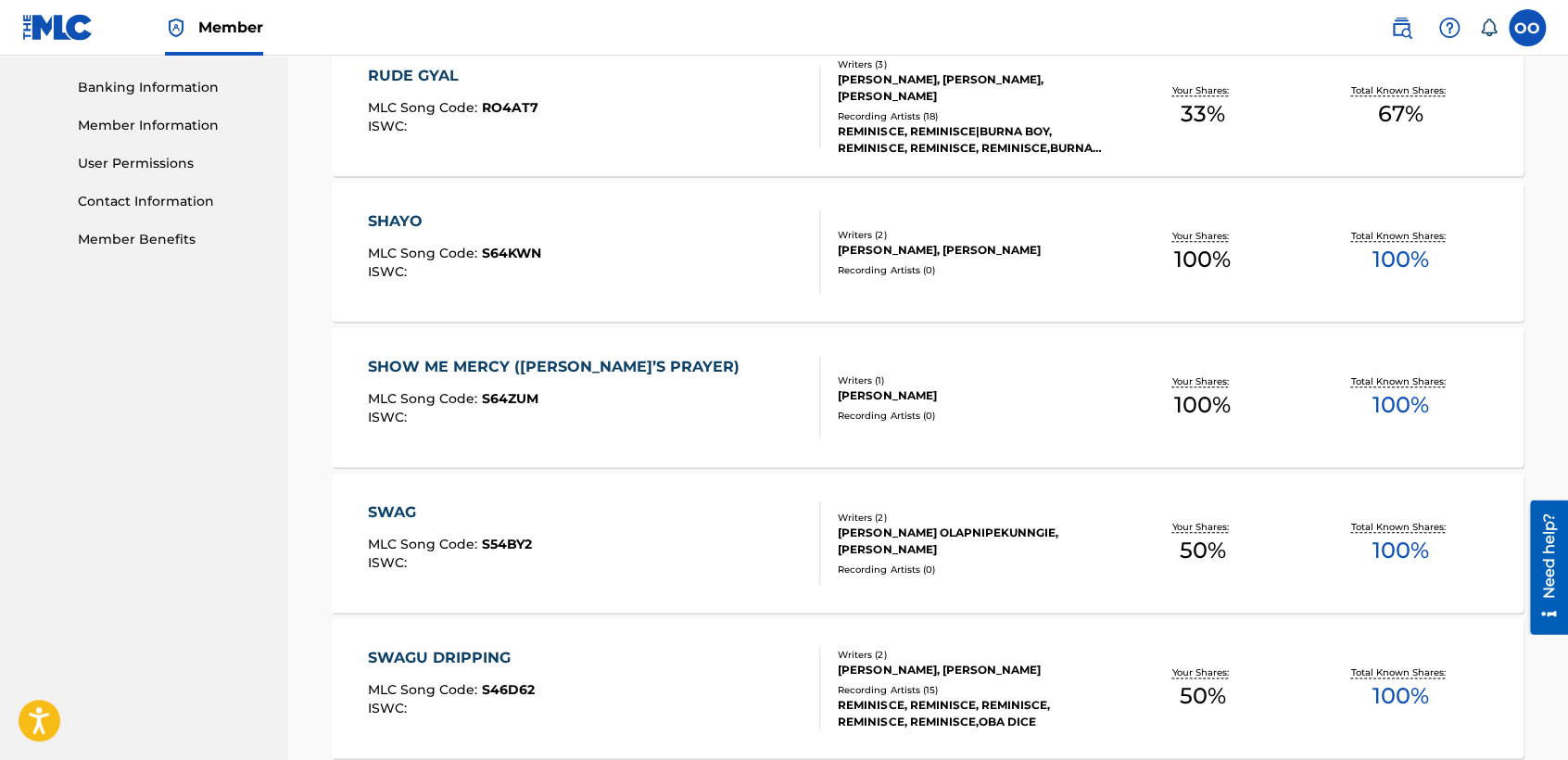 scroll, scrollTop: 892, scrollLeft: 0, axis: vertical 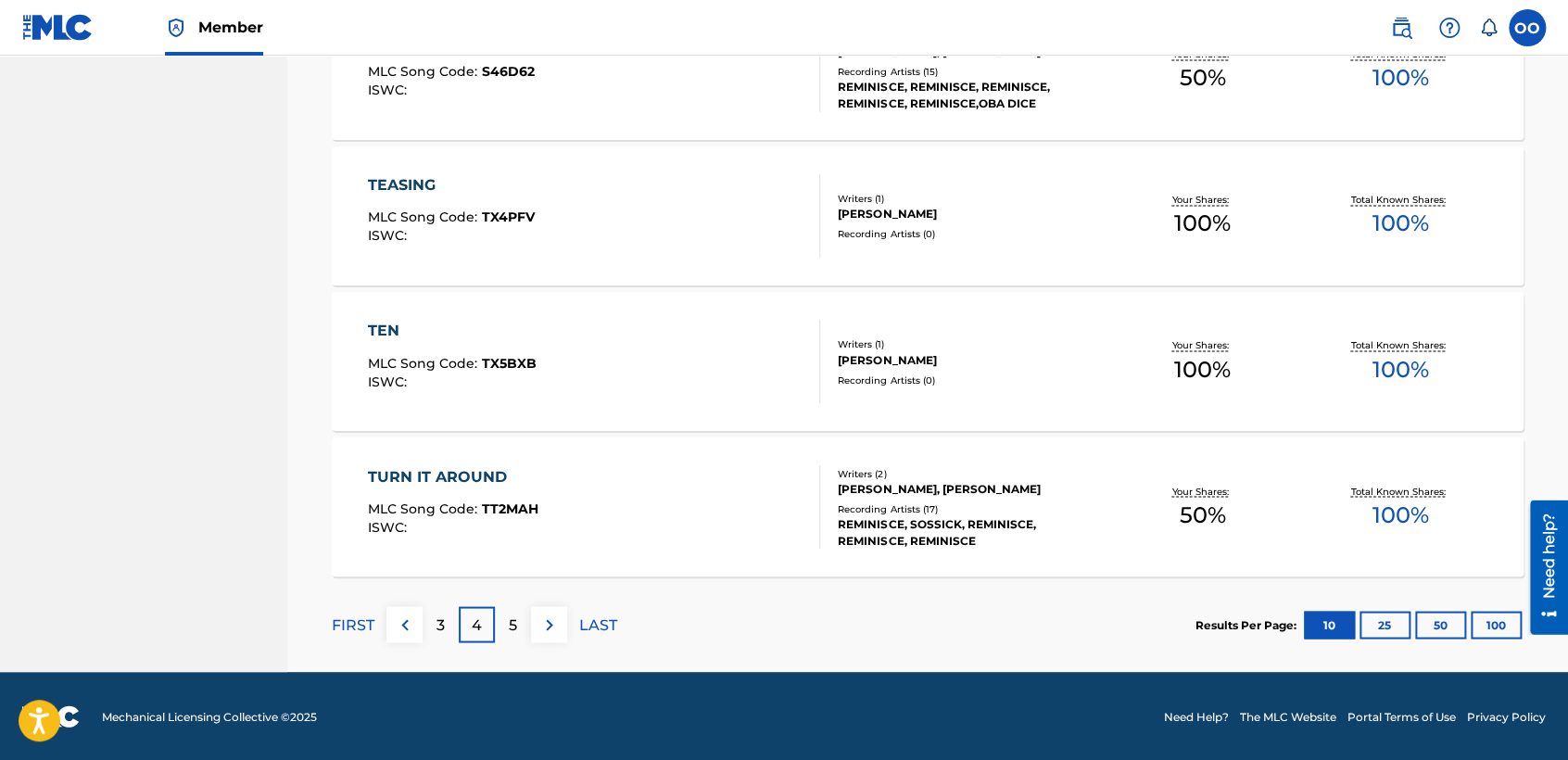 click on "5" at bounding box center (512, 625) 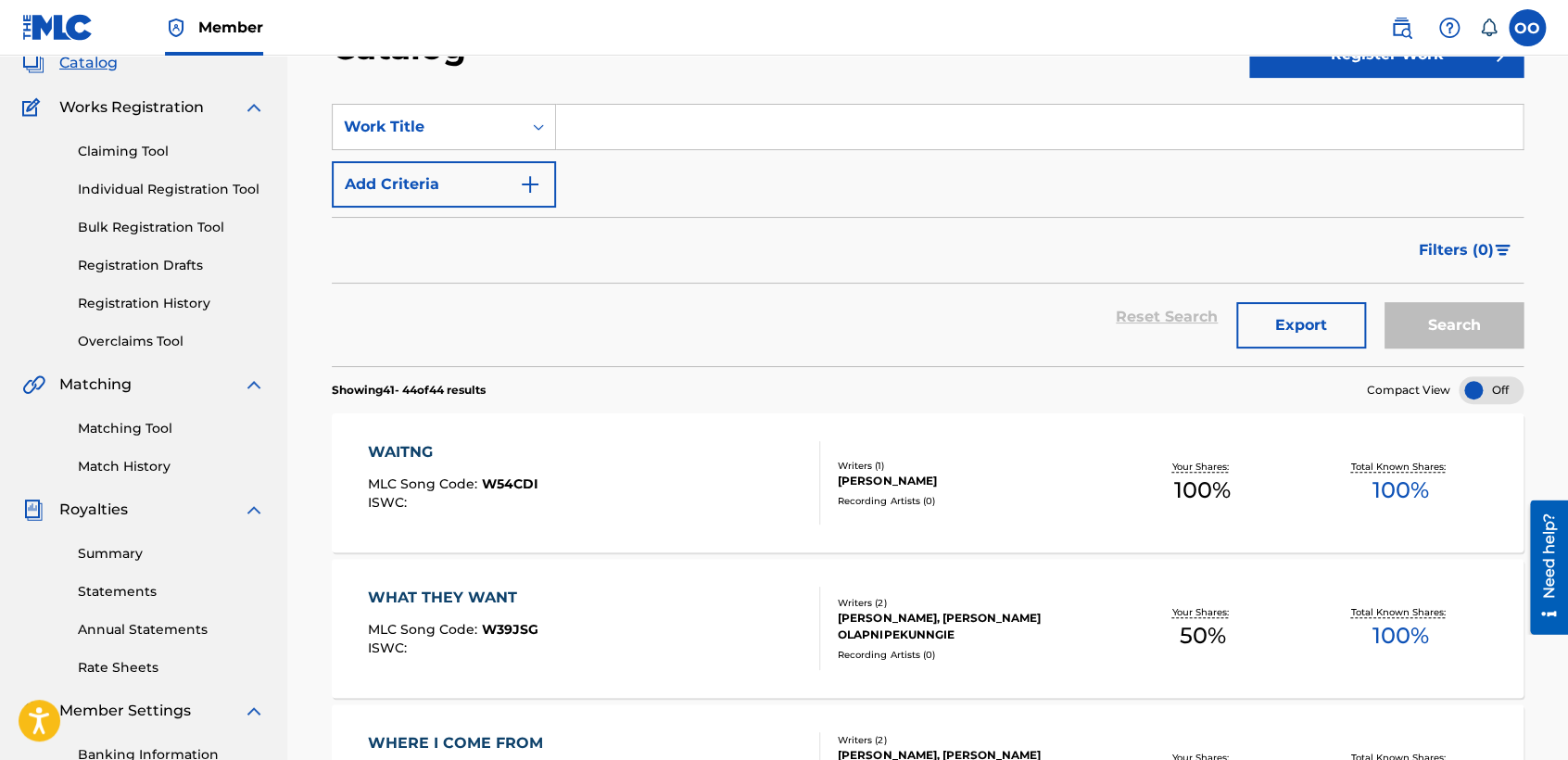 scroll, scrollTop: 224, scrollLeft: 0, axis: vertical 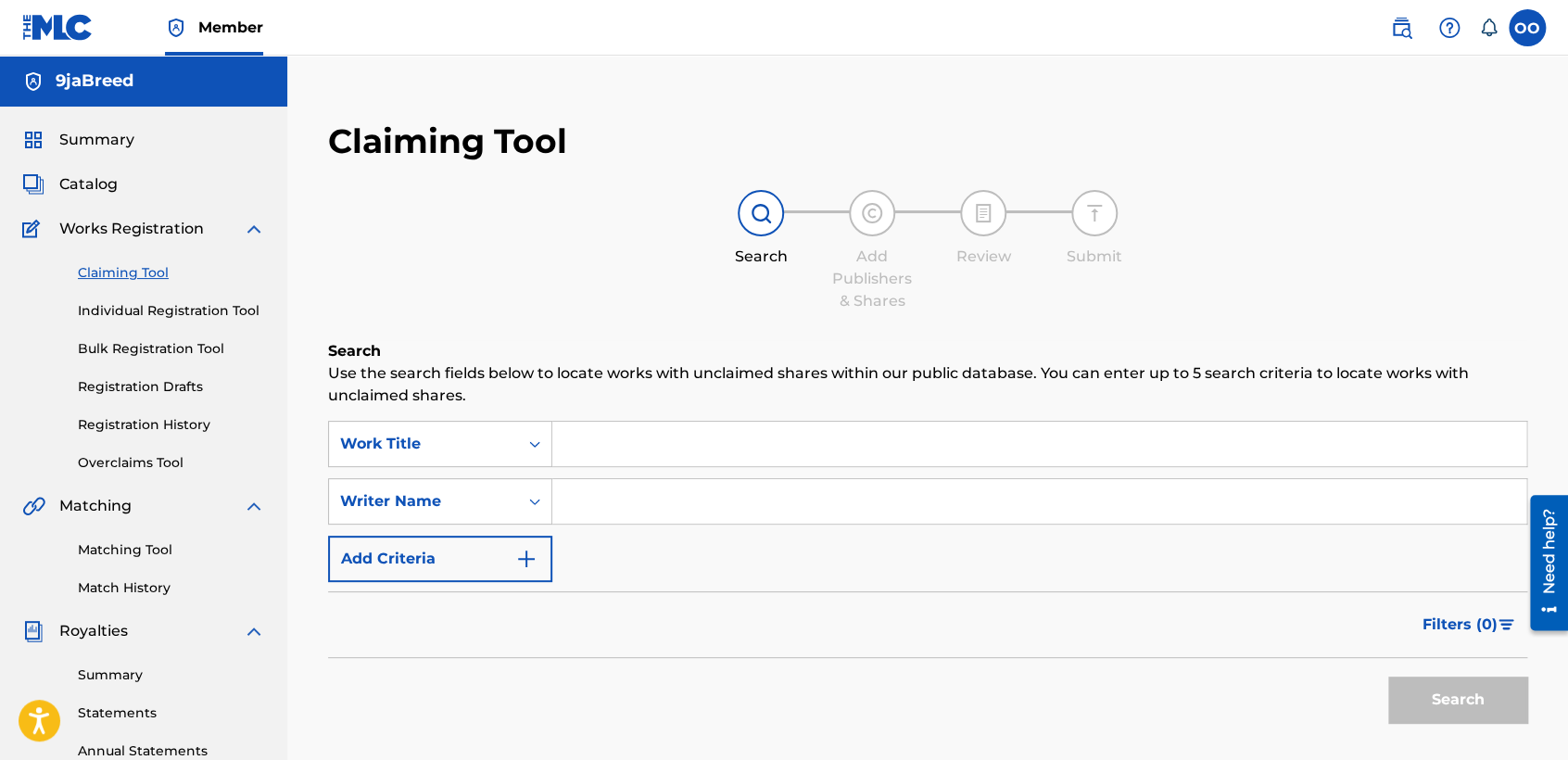 click at bounding box center (1039, 501) 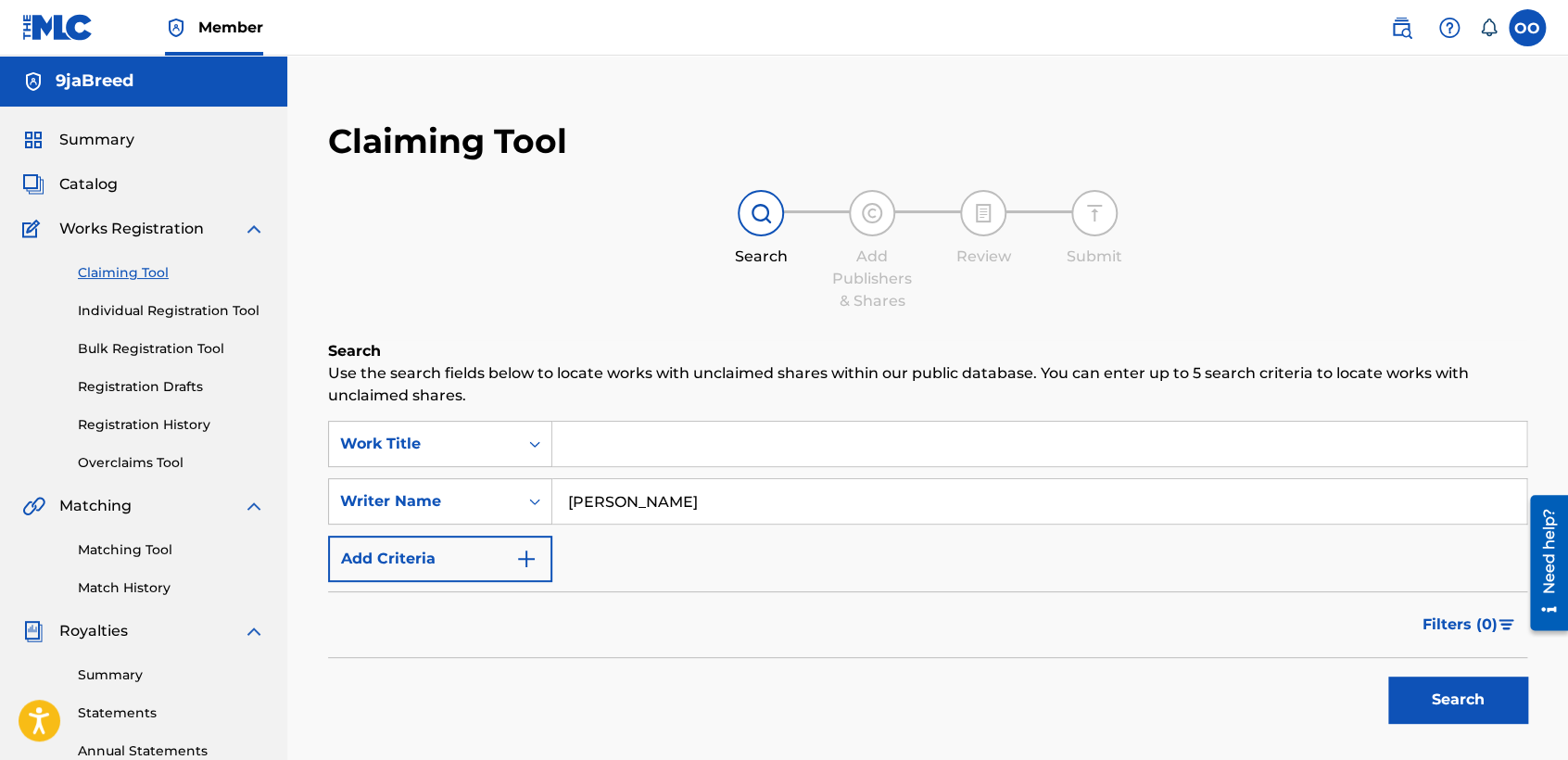 click on "Search" at bounding box center [1458, 700] 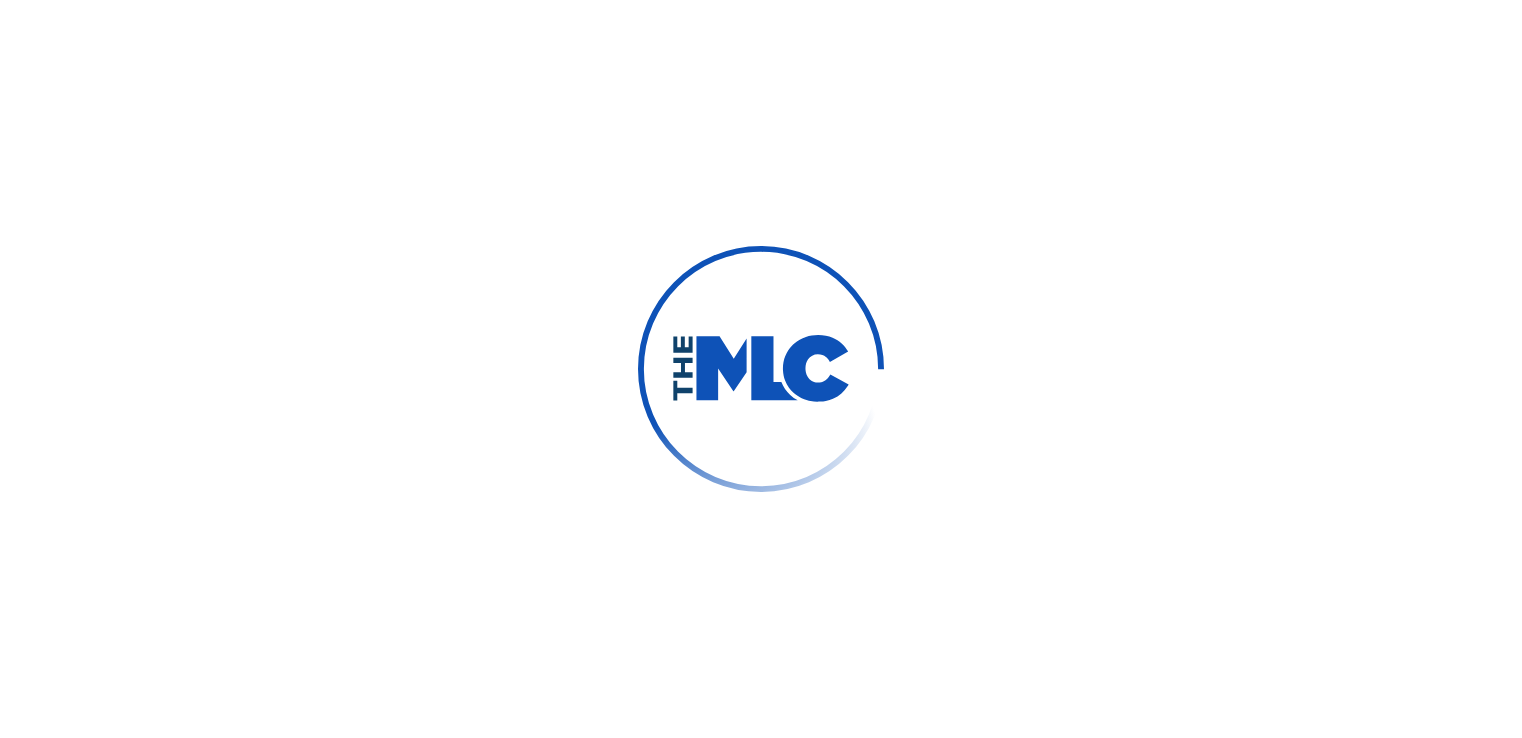 scroll, scrollTop: 0, scrollLeft: 0, axis: both 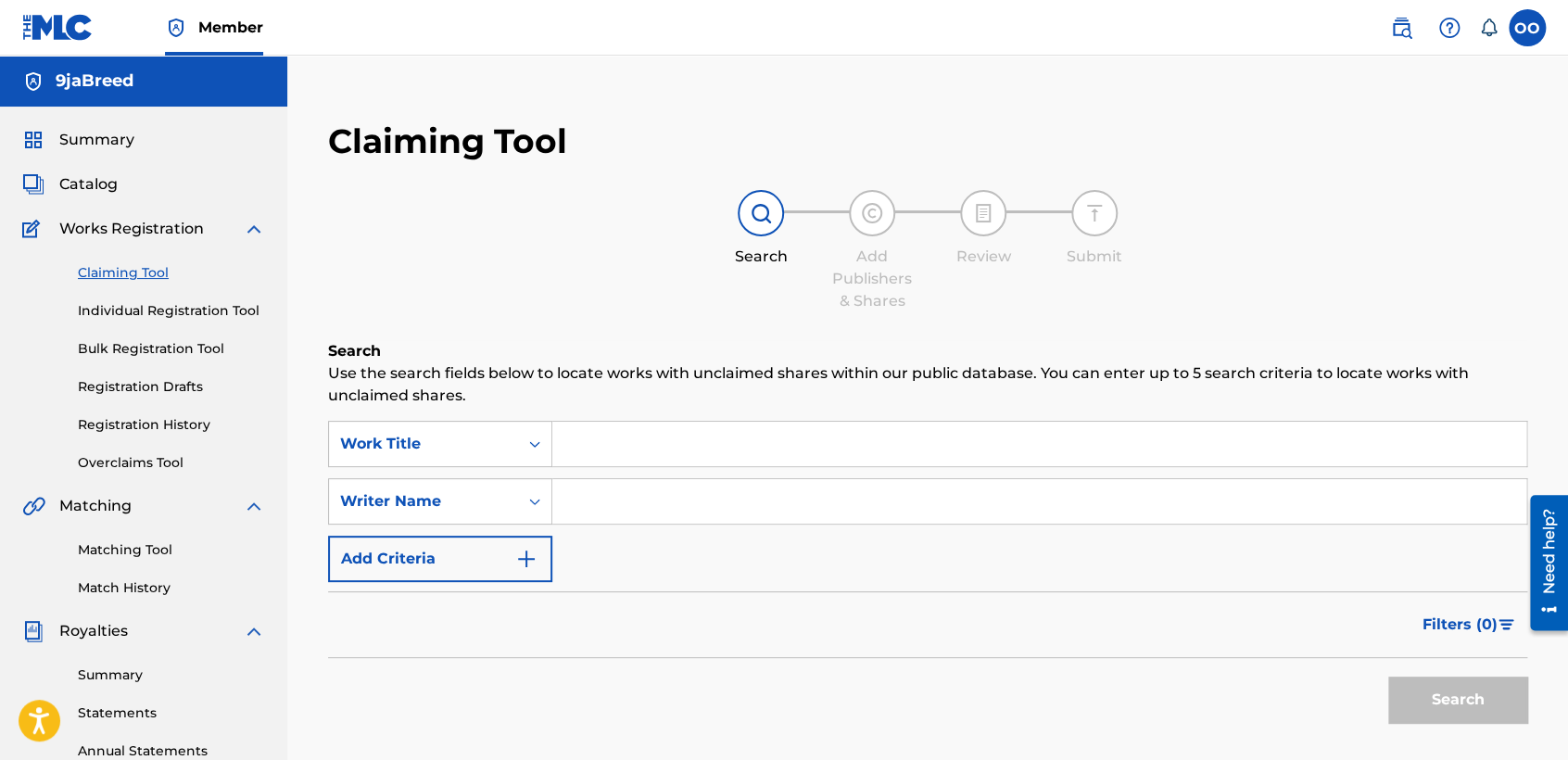 click at bounding box center (1039, 501) 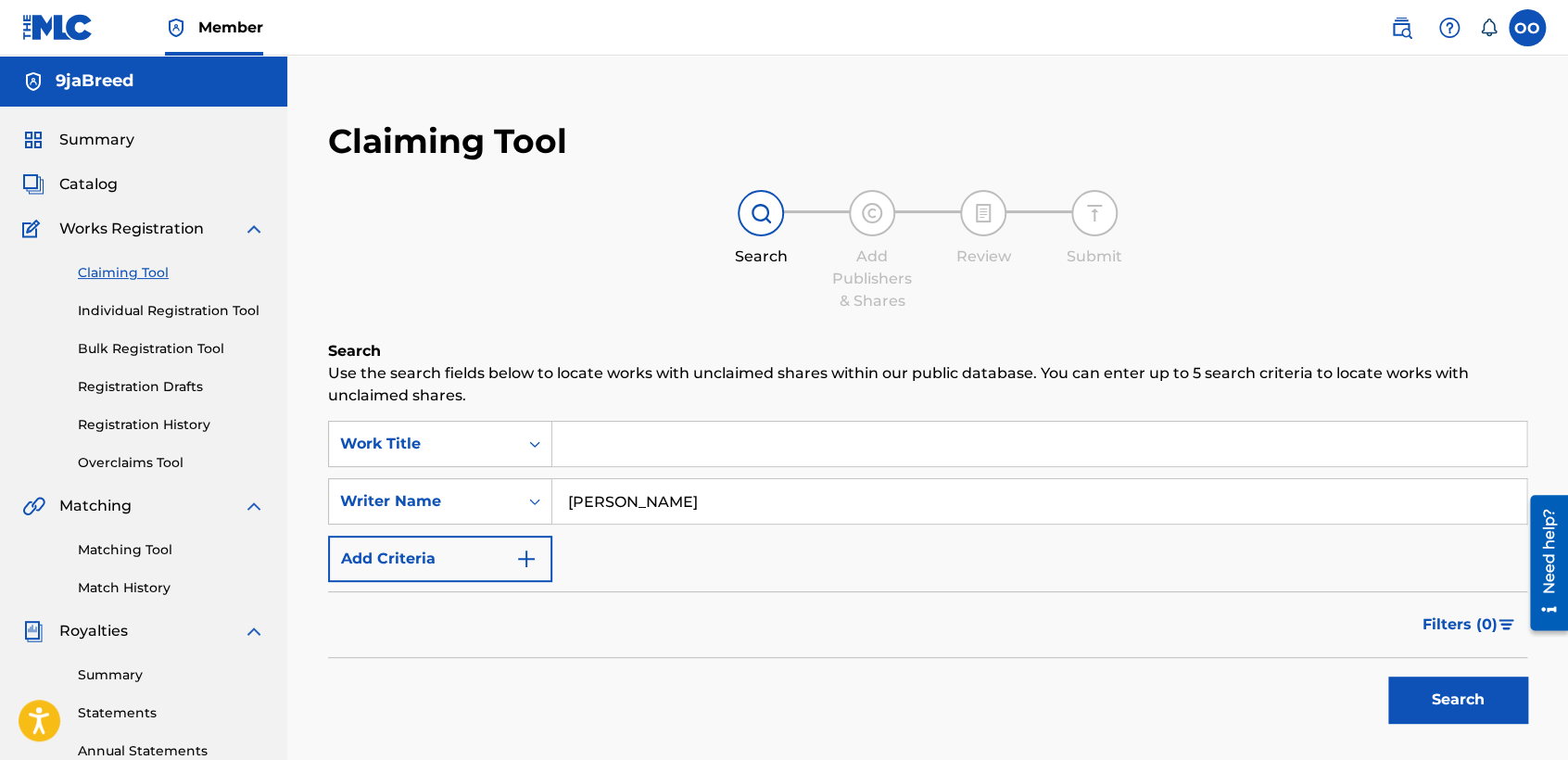 click on "Search" at bounding box center [1458, 700] 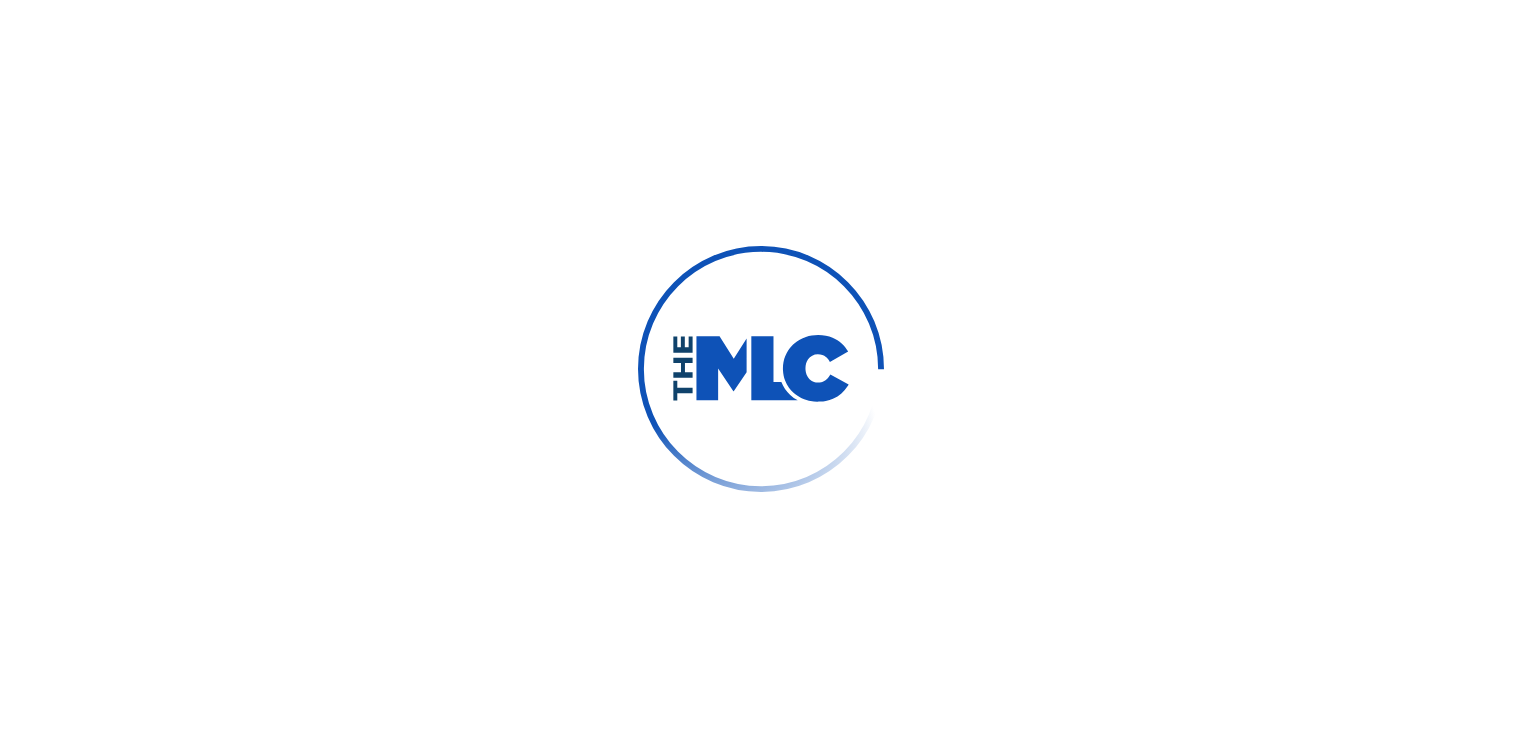scroll, scrollTop: 0, scrollLeft: 0, axis: both 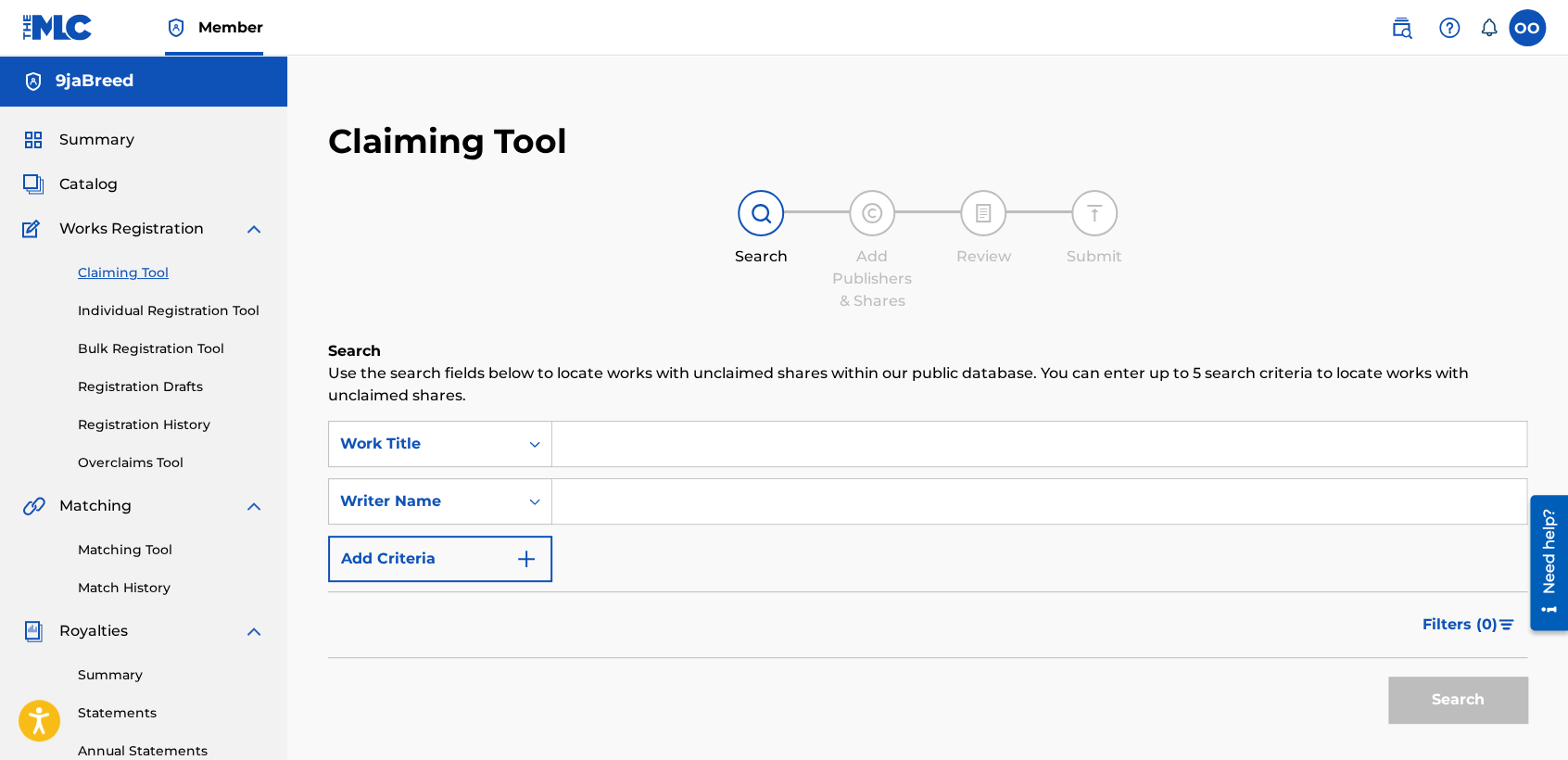 click at bounding box center [1039, 501] 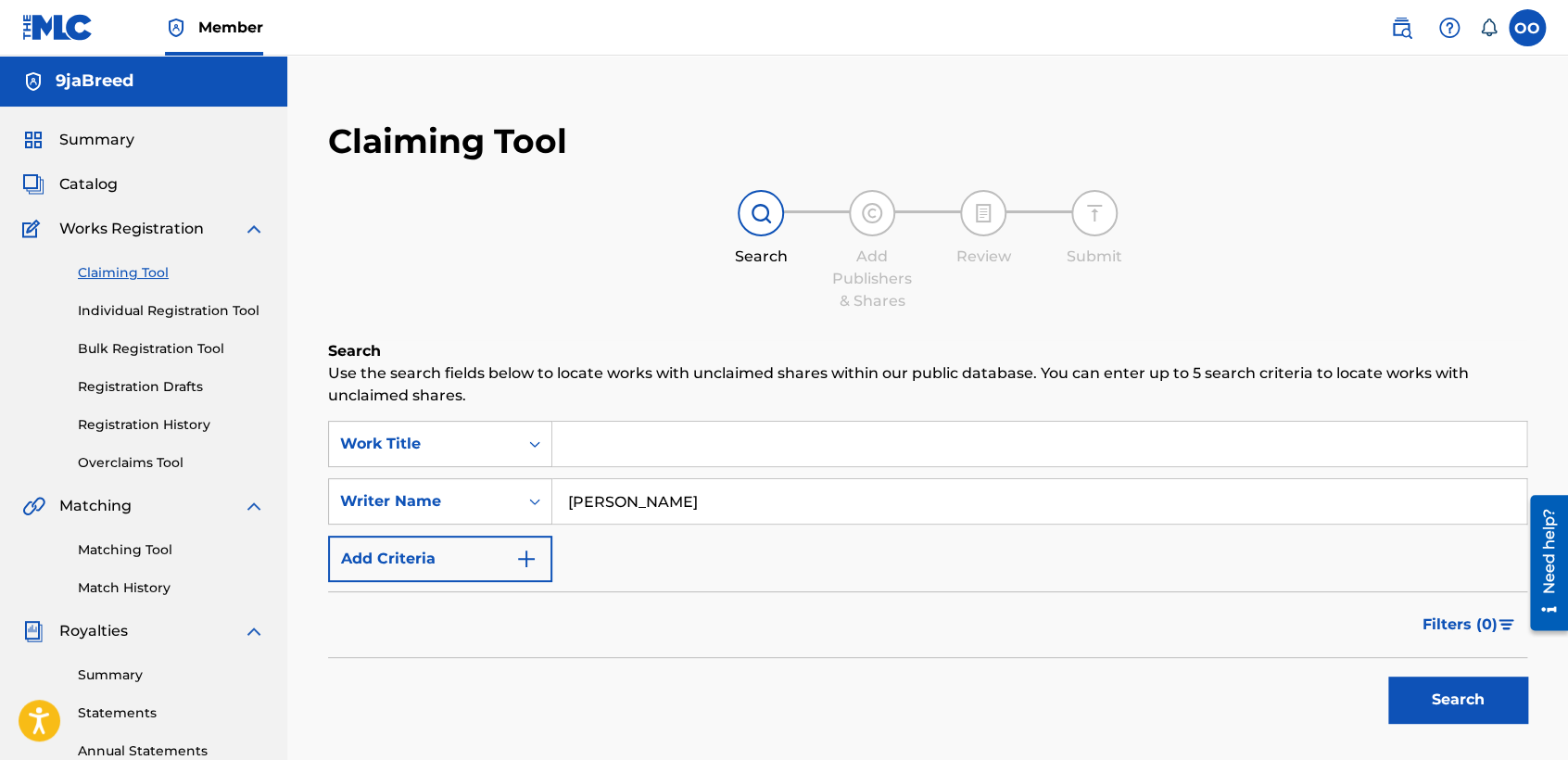 click on "Search" at bounding box center [1458, 700] 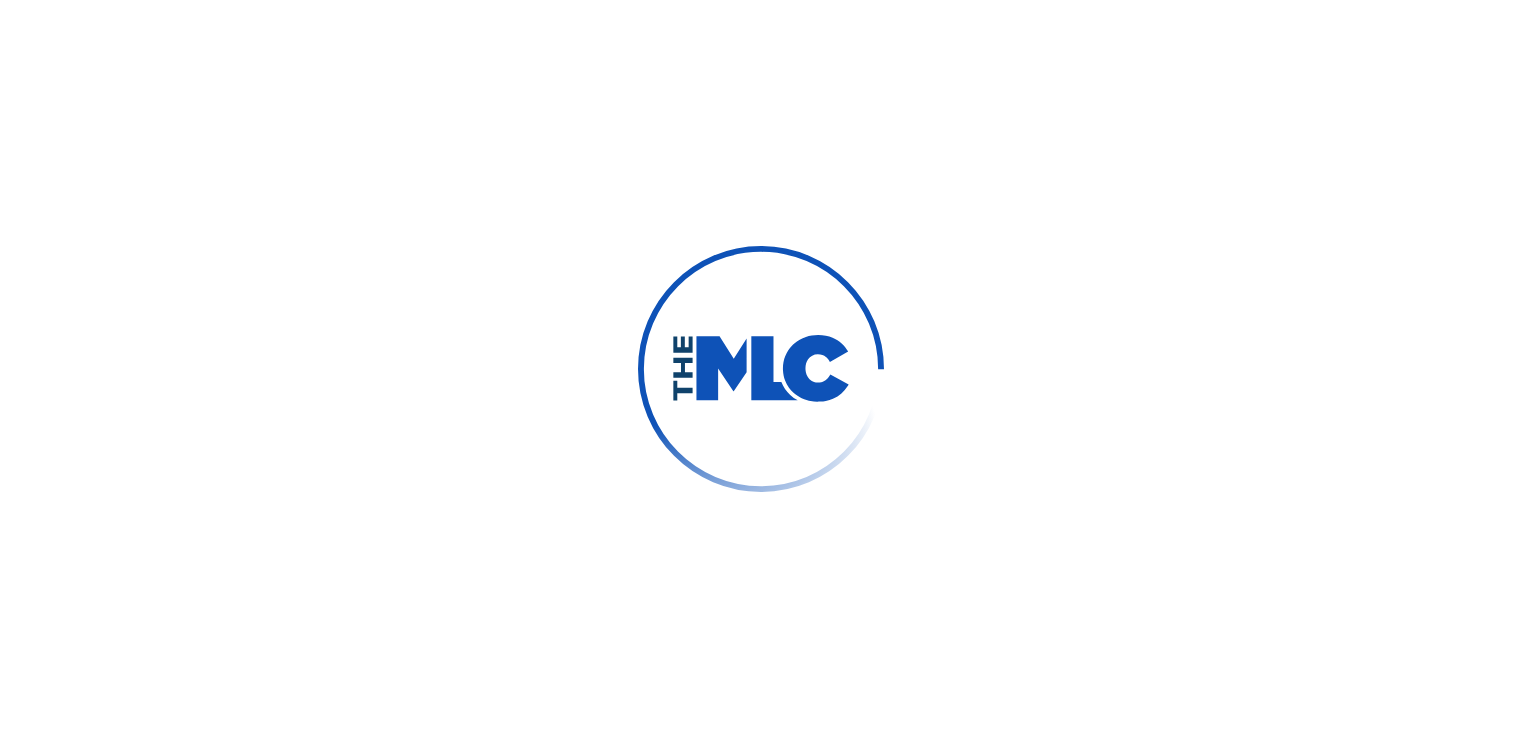 scroll, scrollTop: 0, scrollLeft: 0, axis: both 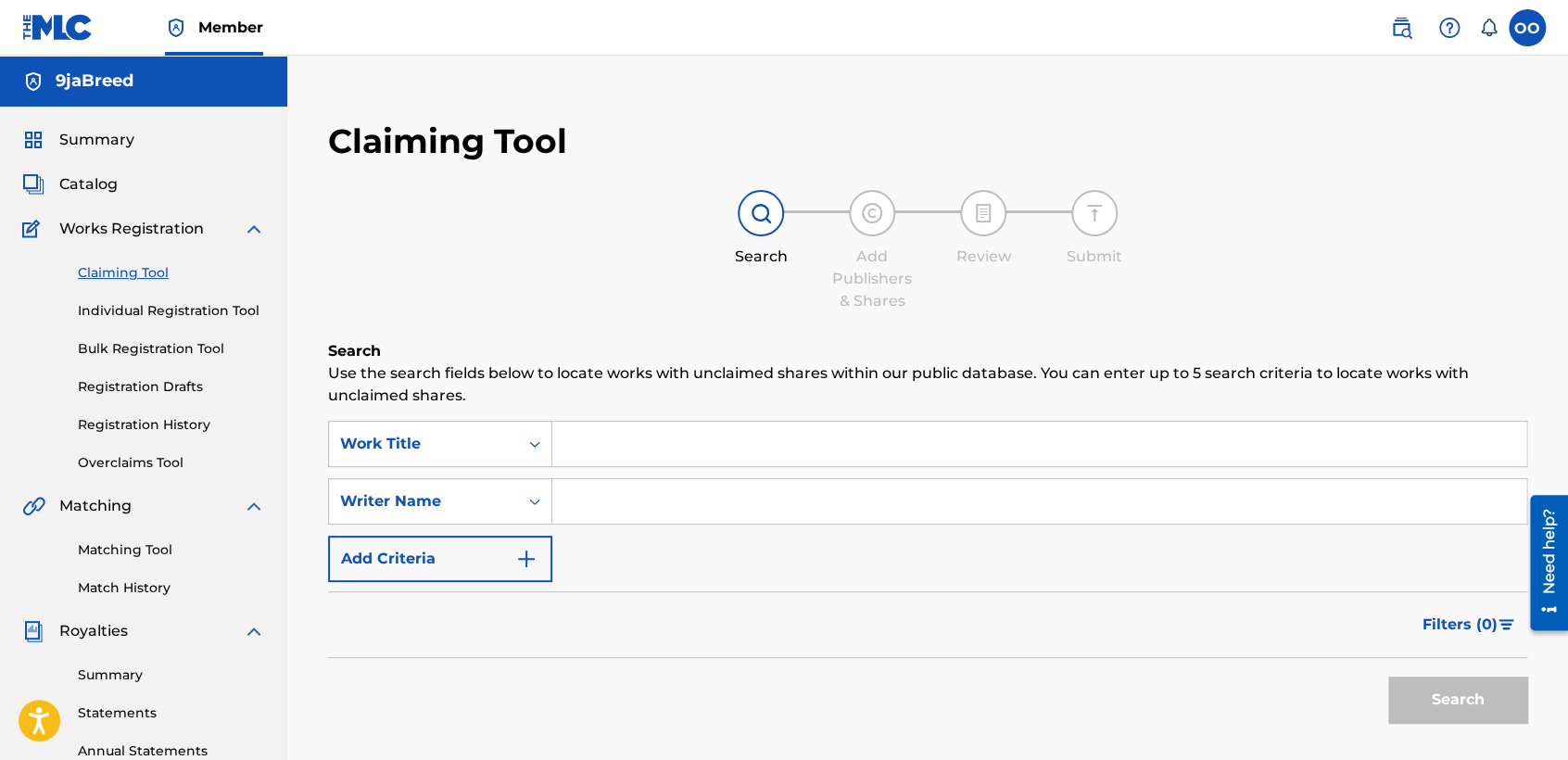 click at bounding box center (1039, 501) 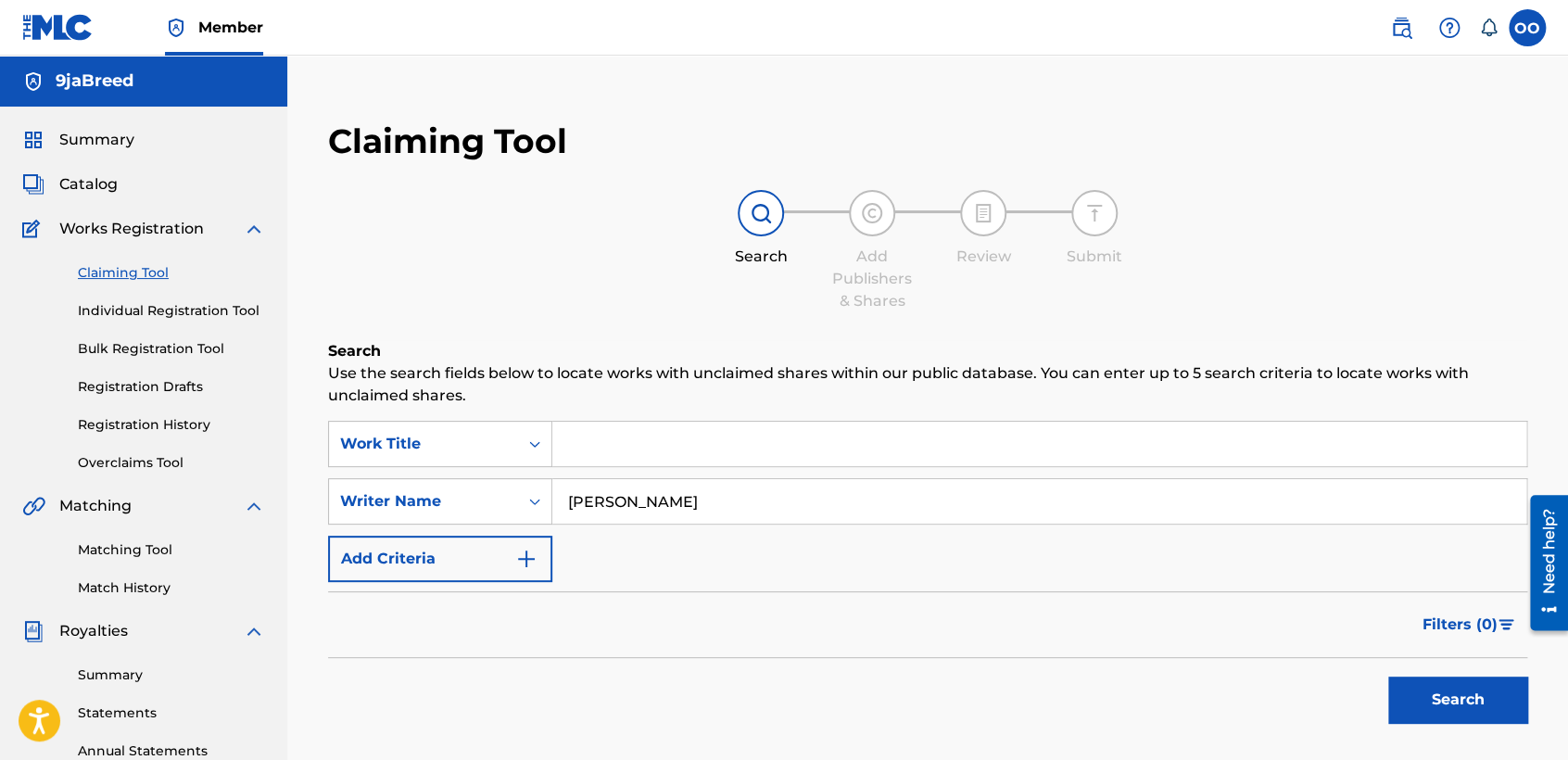 click on "Search" at bounding box center [1458, 700] 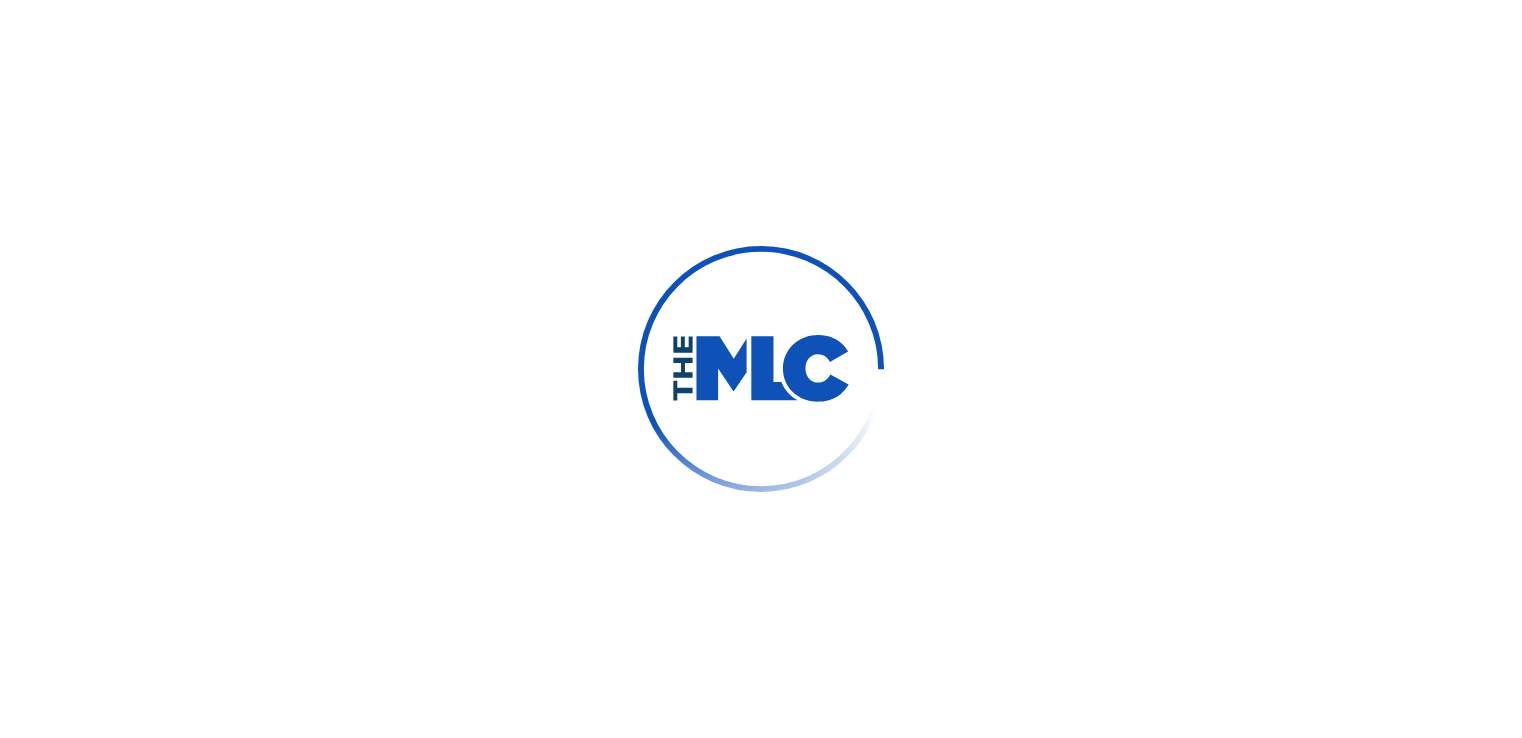 scroll, scrollTop: 0, scrollLeft: 0, axis: both 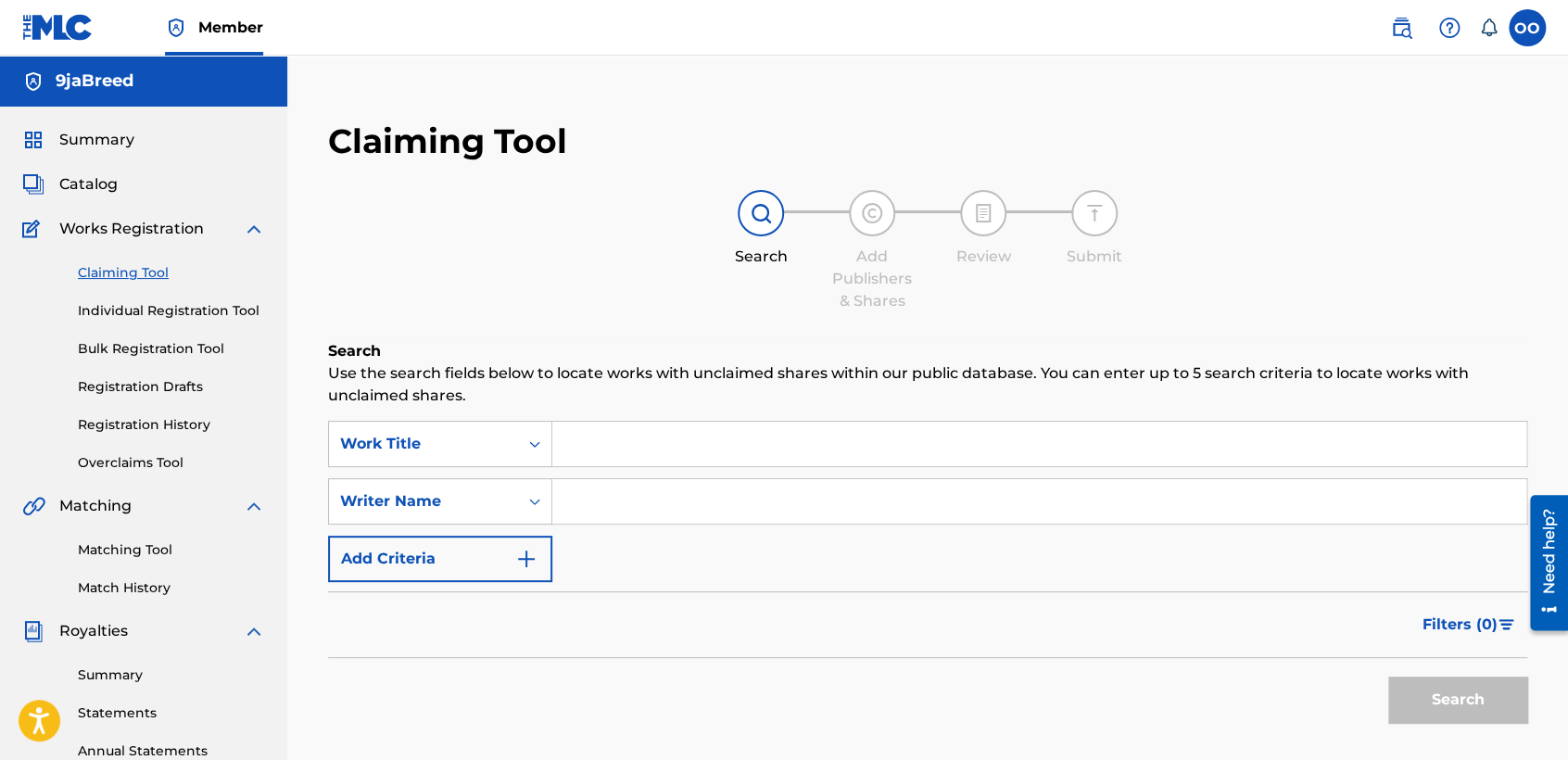 click at bounding box center (1039, 501) 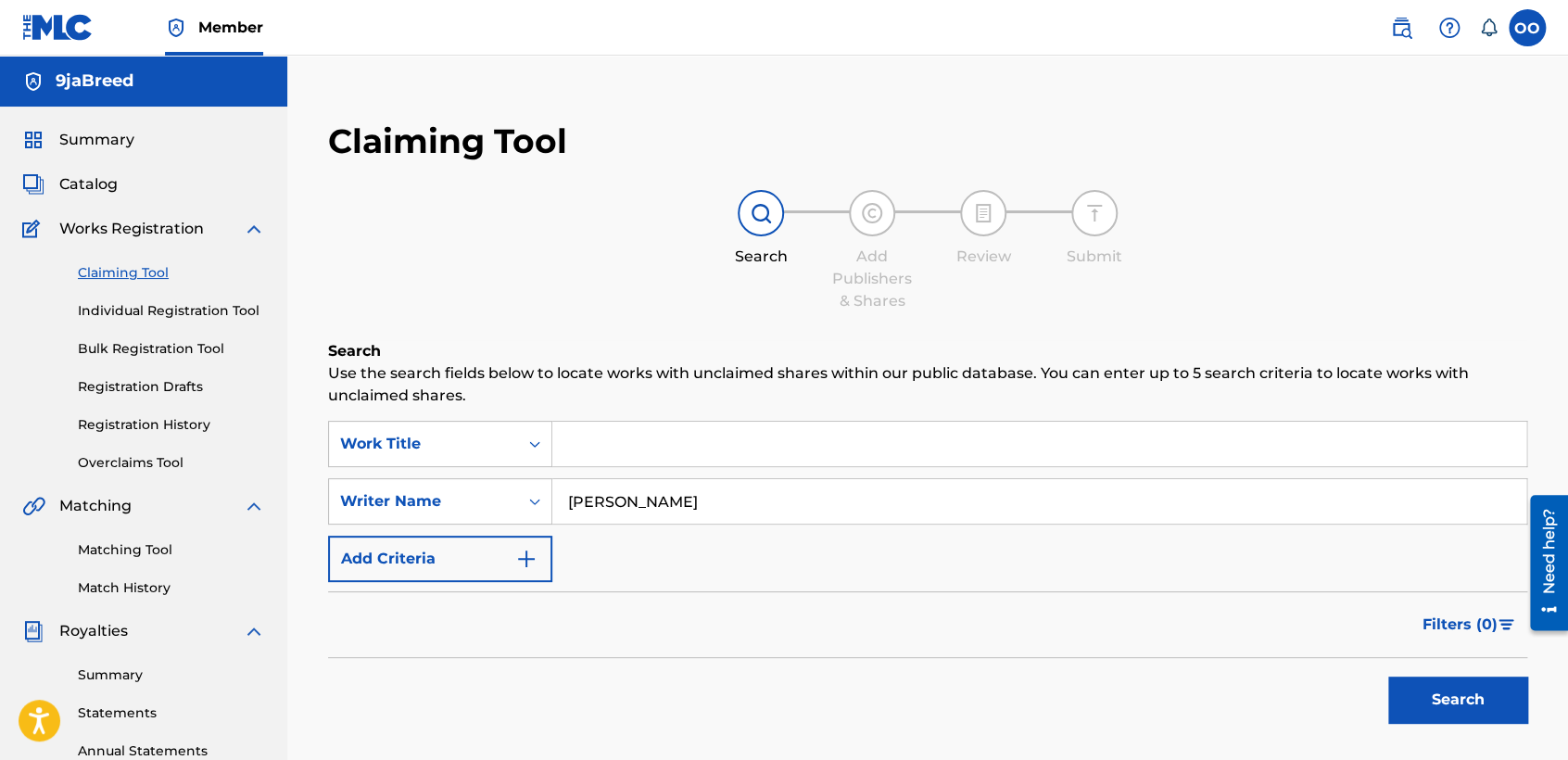 click on "Search" at bounding box center (1458, 700) 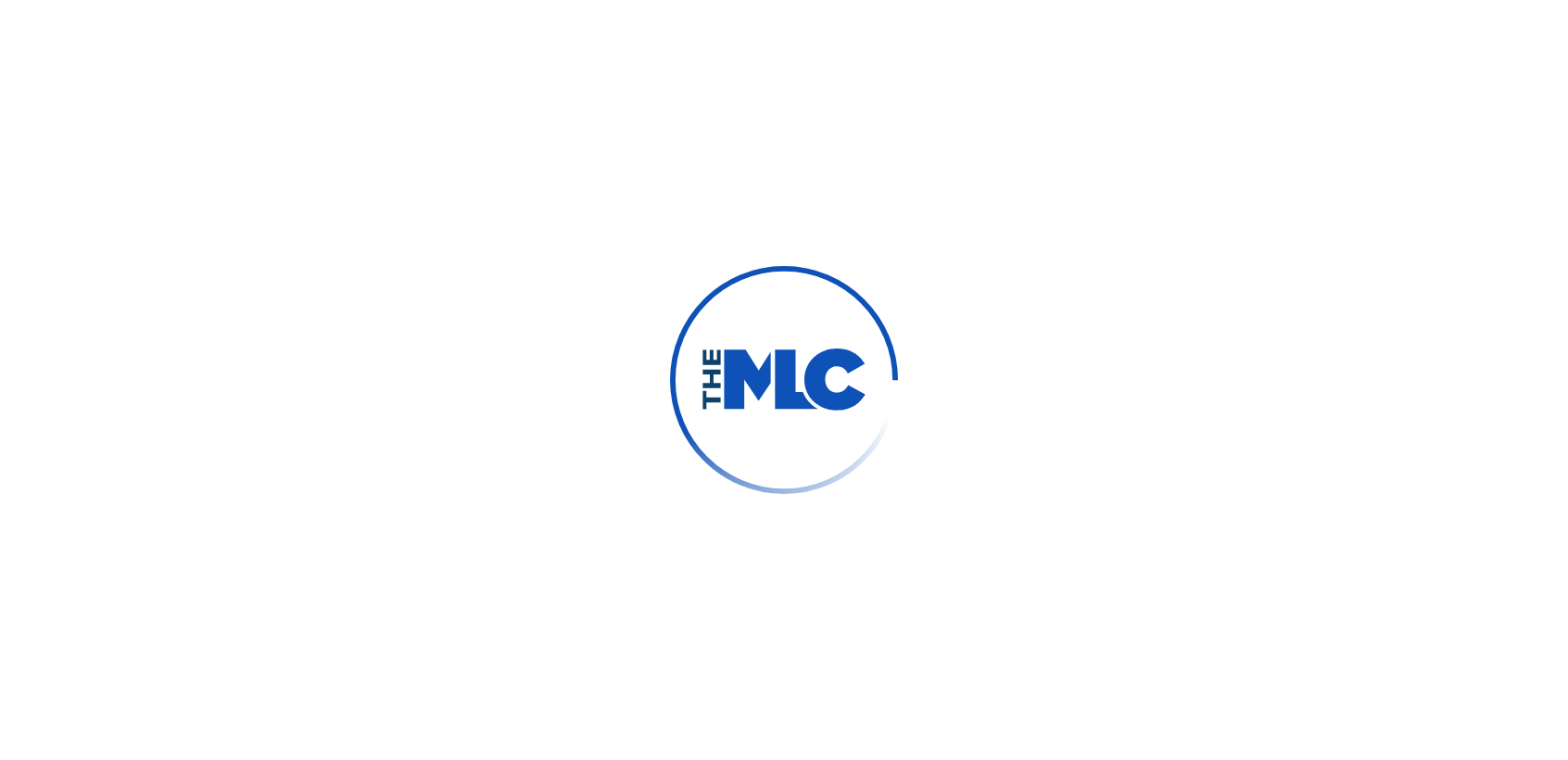 scroll, scrollTop: 0, scrollLeft: 0, axis: both 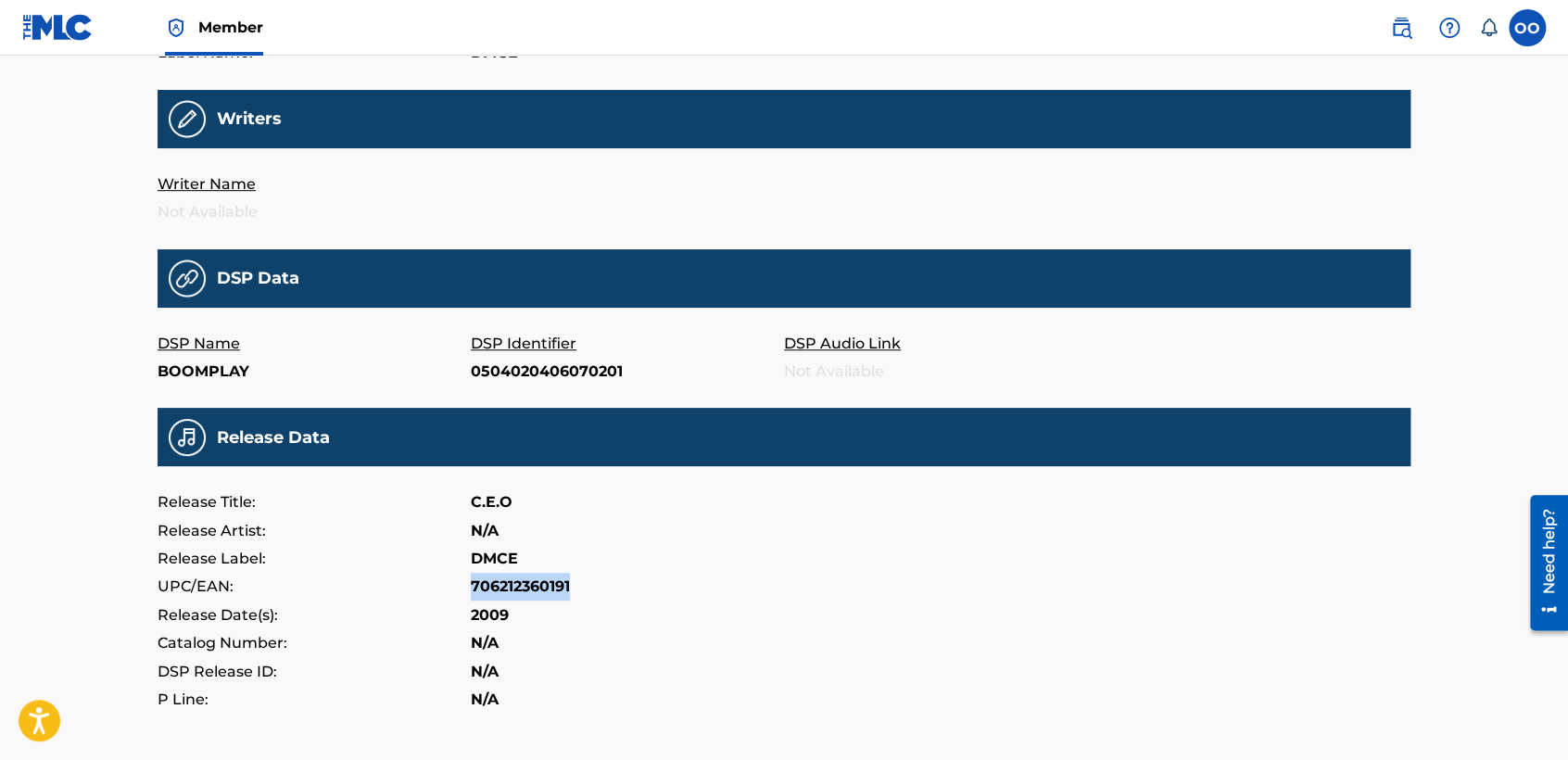 drag, startPoint x: 473, startPoint y: 584, endPoint x: 571, endPoint y: 584, distance: 98 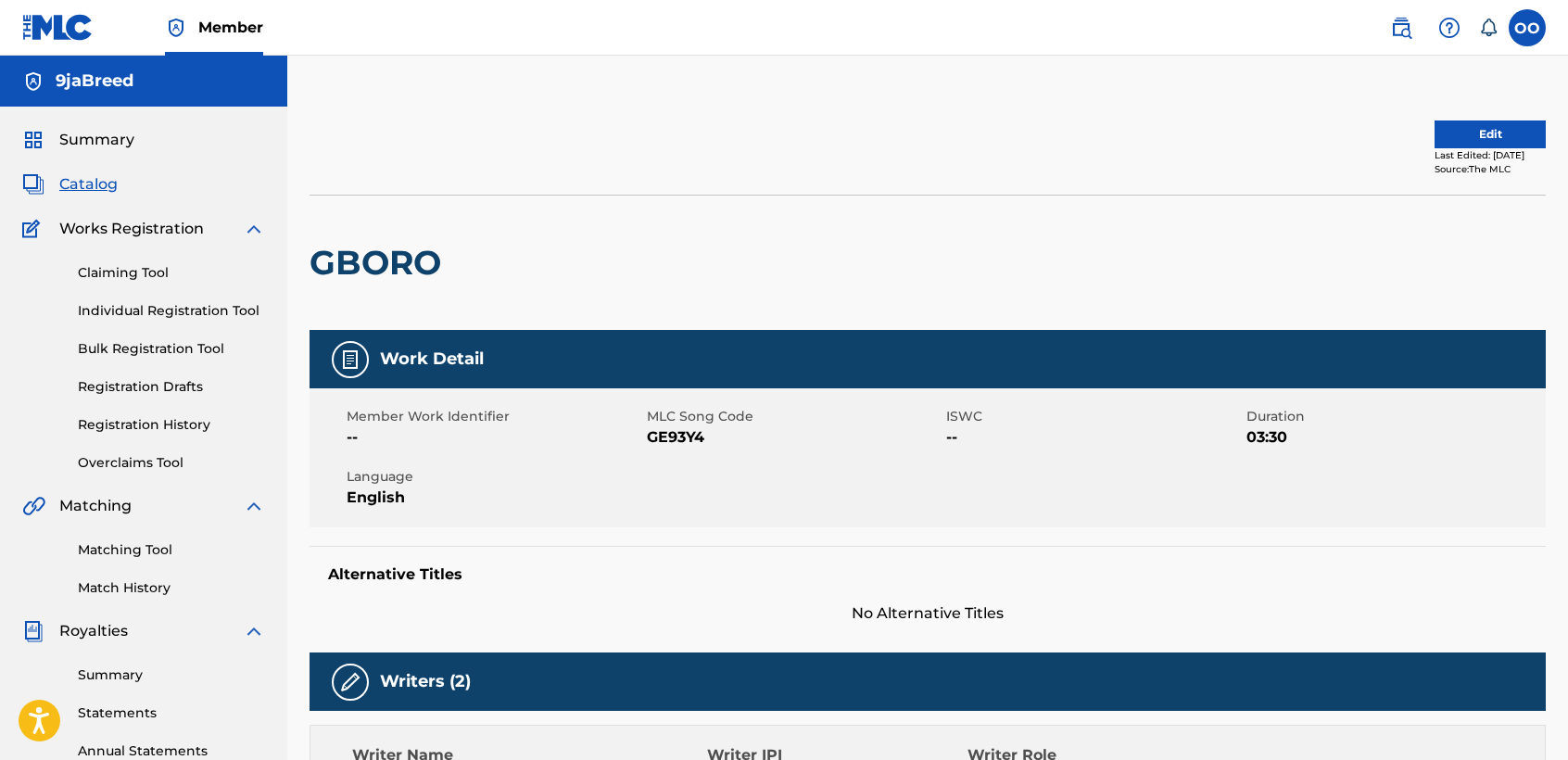 scroll, scrollTop: 0, scrollLeft: 0, axis: both 